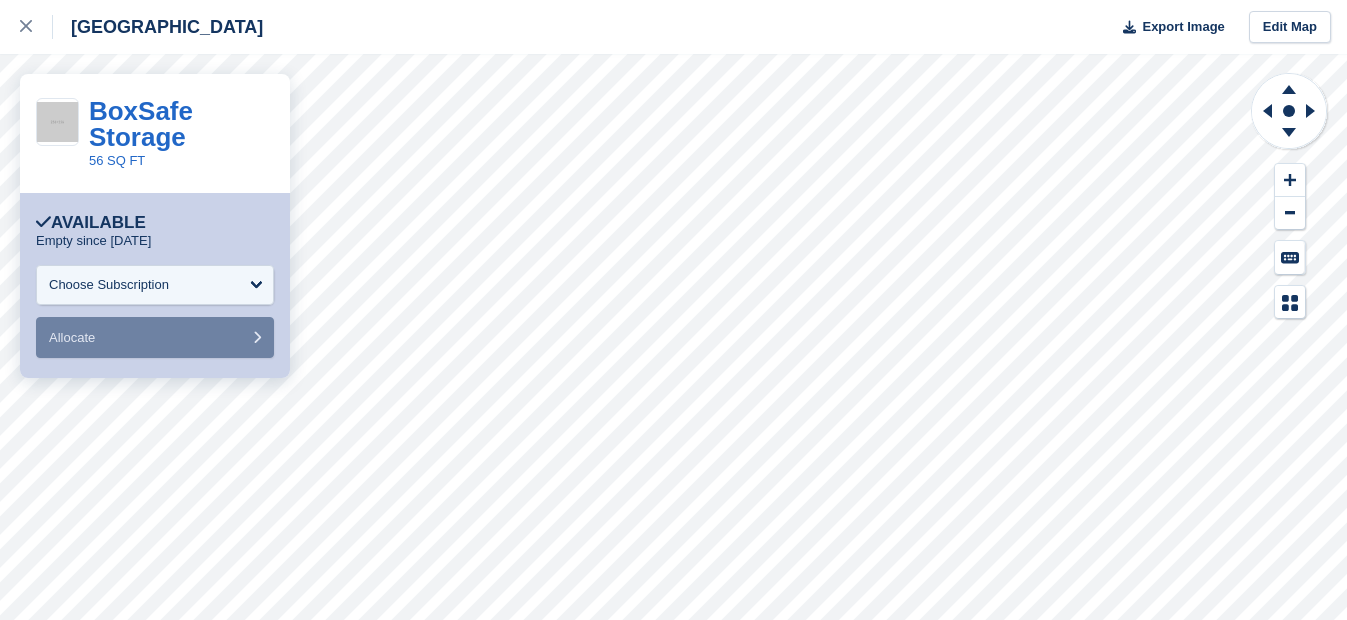 scroll, scrollTop: 0, scrollLeft: 0, axis: both 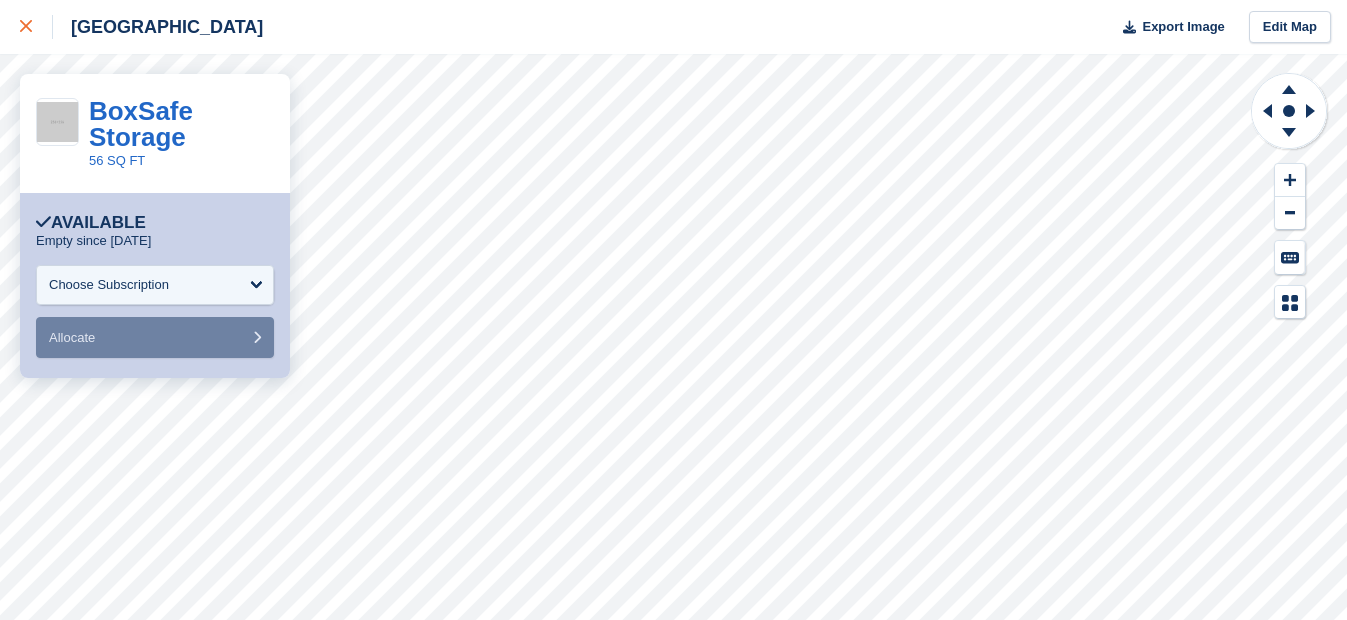 click 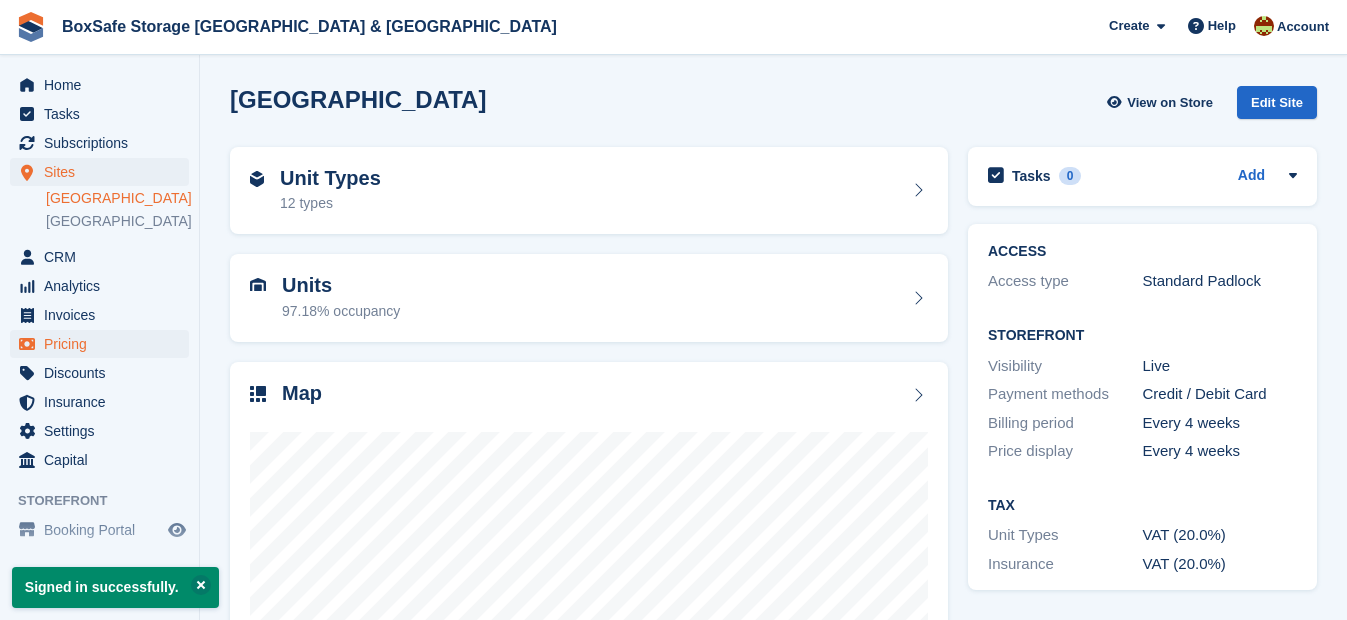 scroll, scrollTop: 0, scrollLeft: 0, axis: both 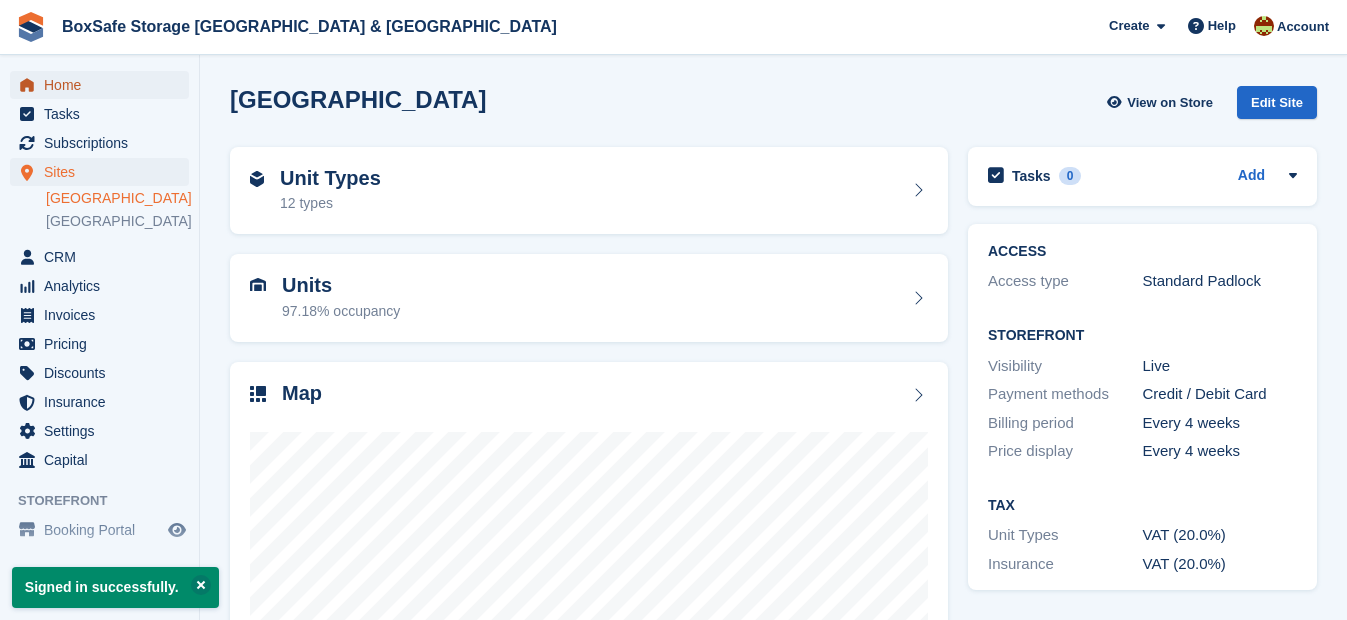 click on "Home" at bounding box center (104, 85) 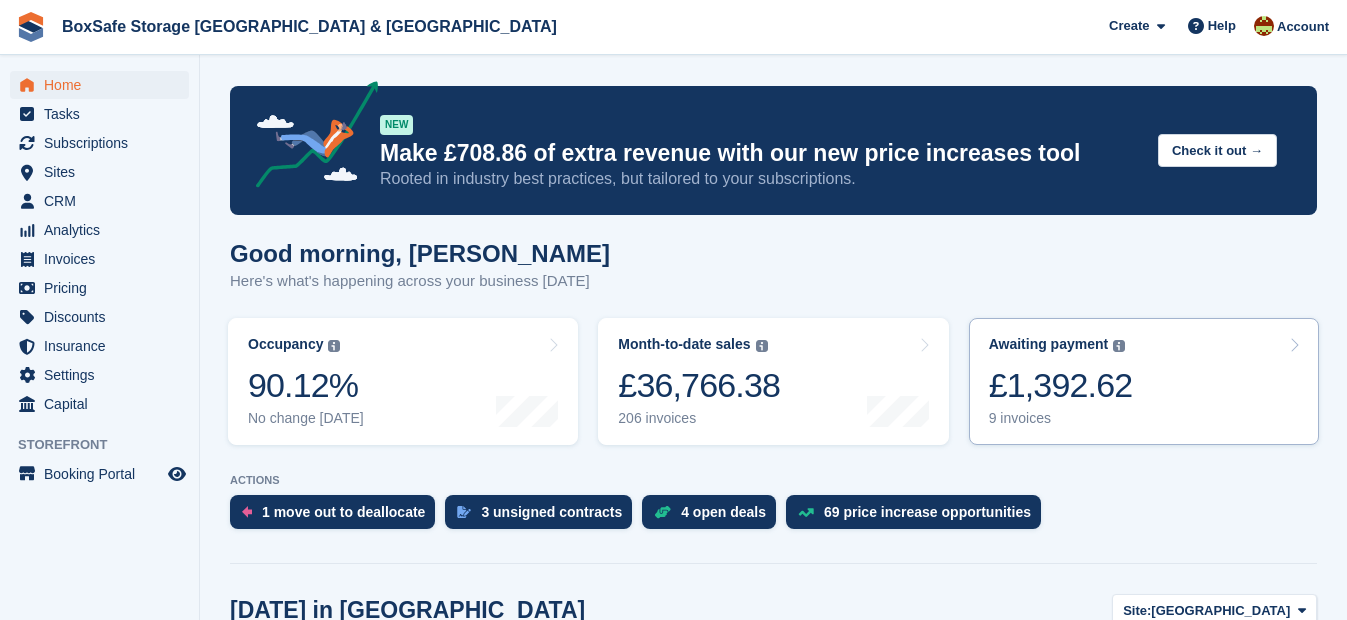 click on "£1,392.62" at bounding box center (1061, 385) 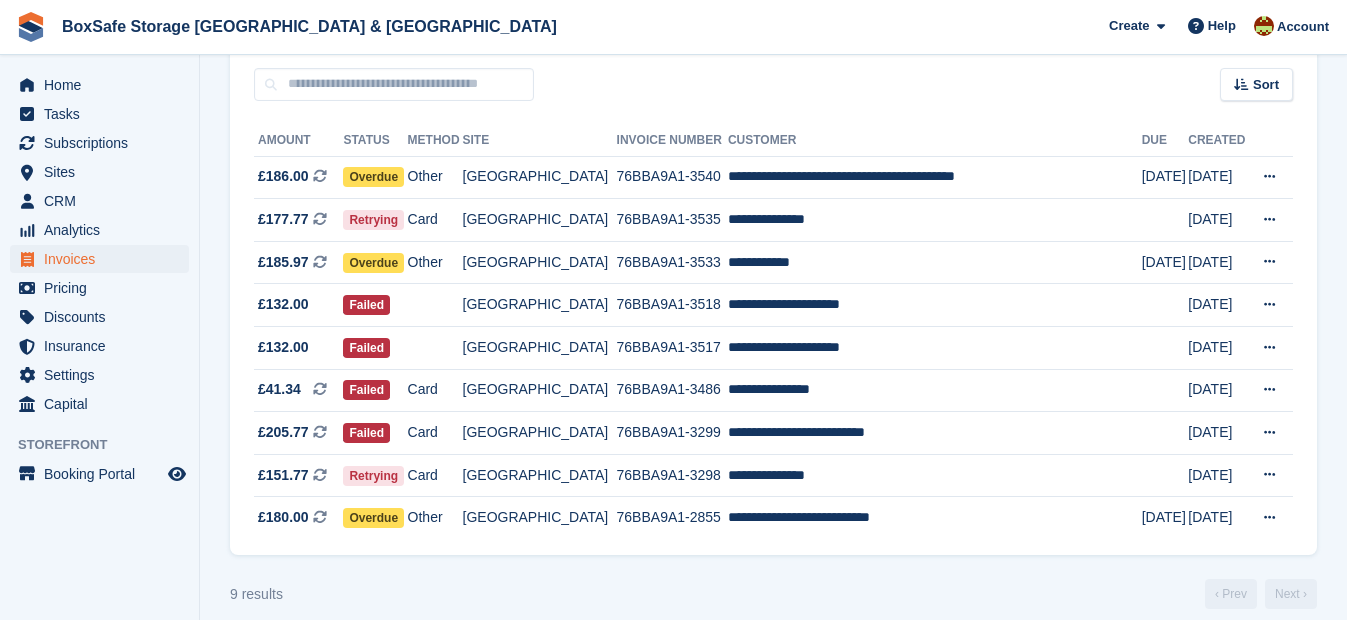 scroll, scrollTop: 198, scrollLeft: 0, axis: vertical 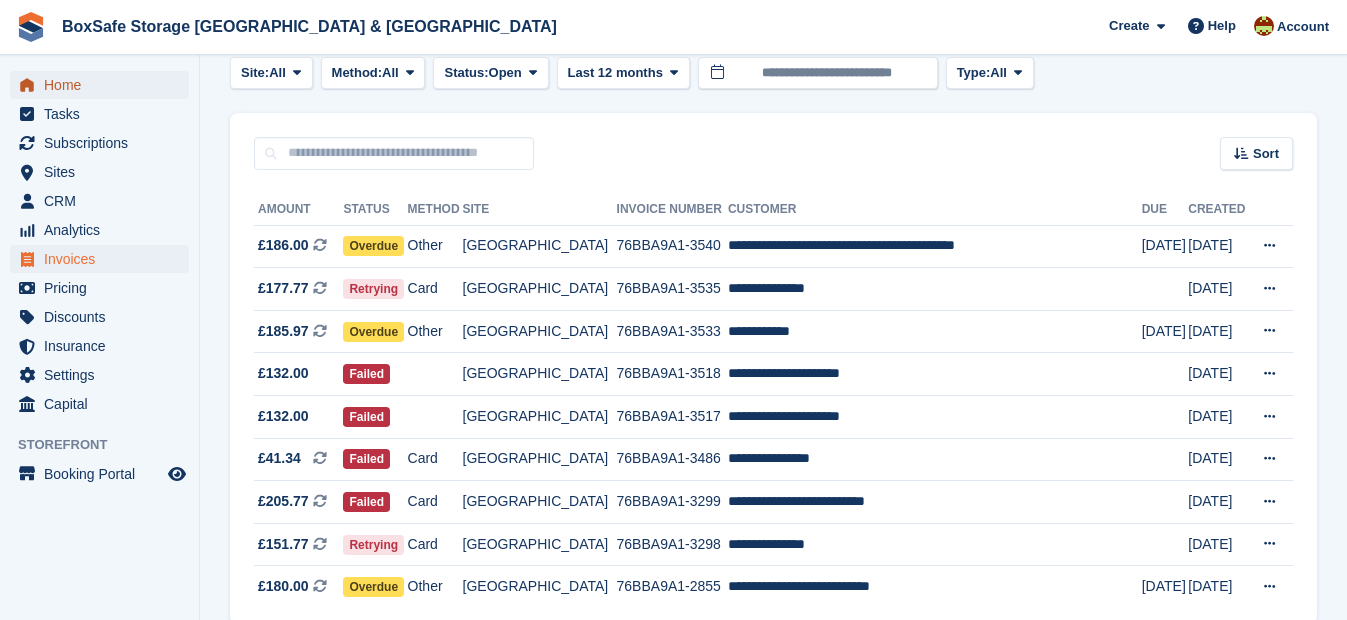 click on "Home" at bounding box center [104, 85] 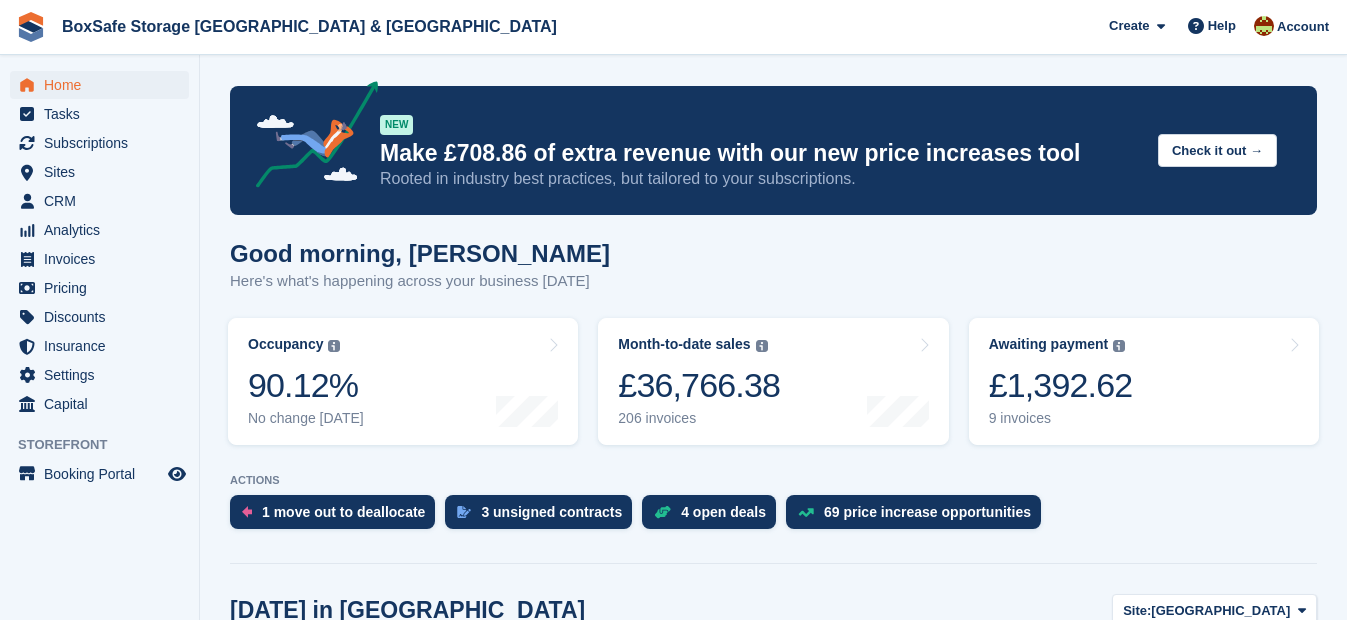 scroll, scrollTop: 0, scrollLeft: 0, axis: both 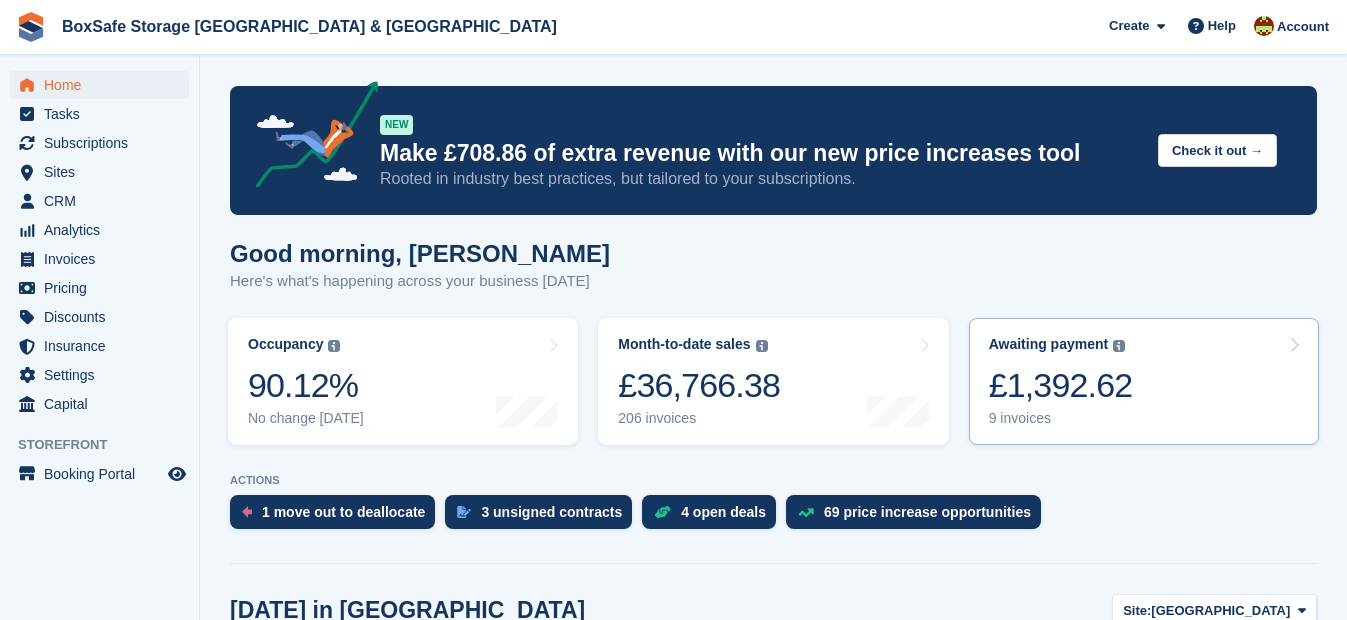 click on "£1,392.62" at bounding box center (1061, 385) 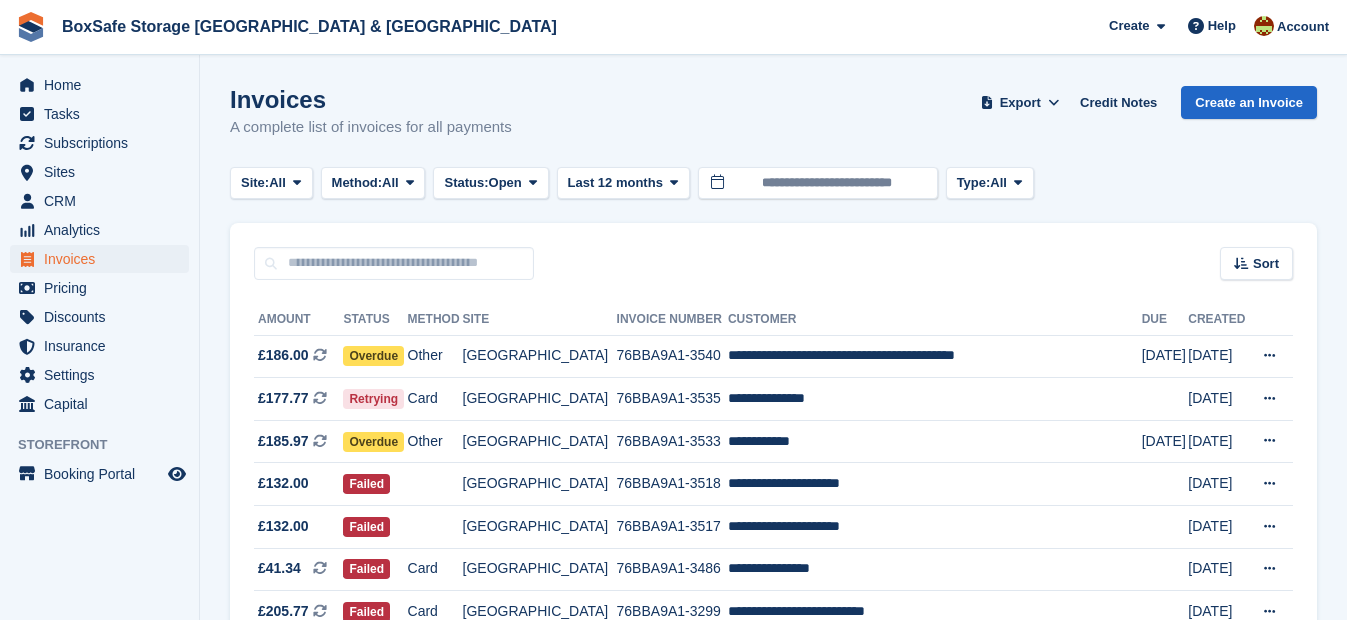 scroll, scrollTop: 0, scrollLeft: 0, axis: both 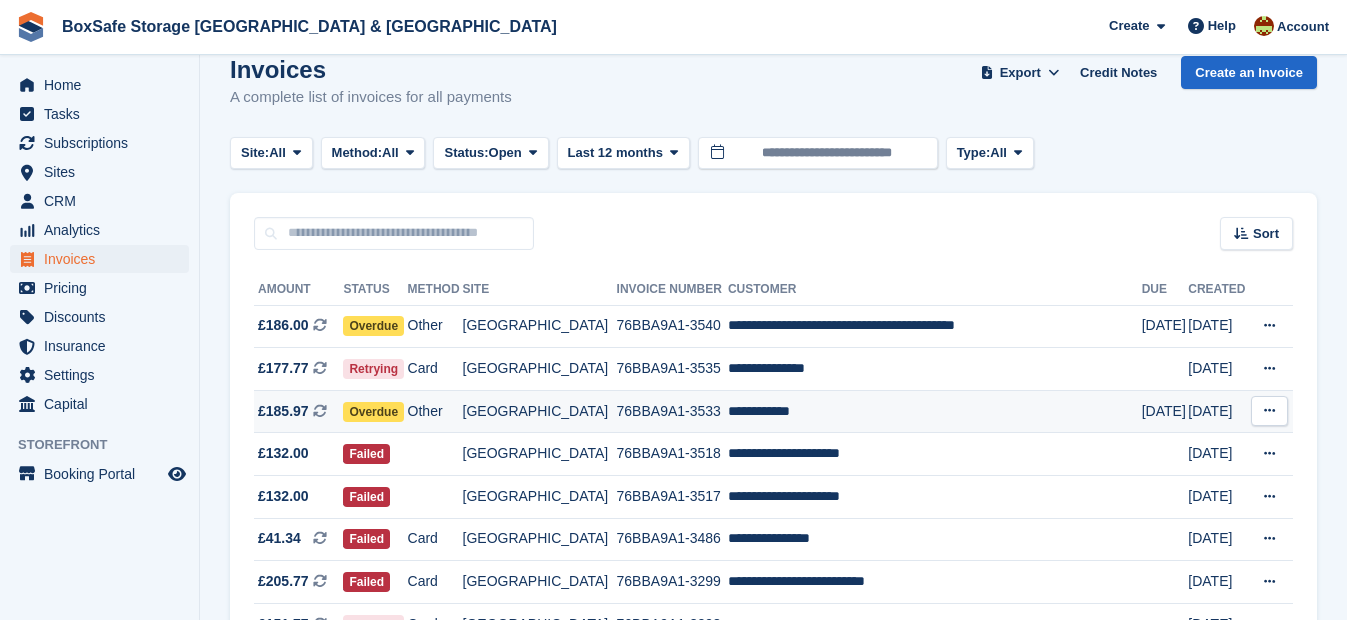 click on "**********" at bounding box center [935, 411] 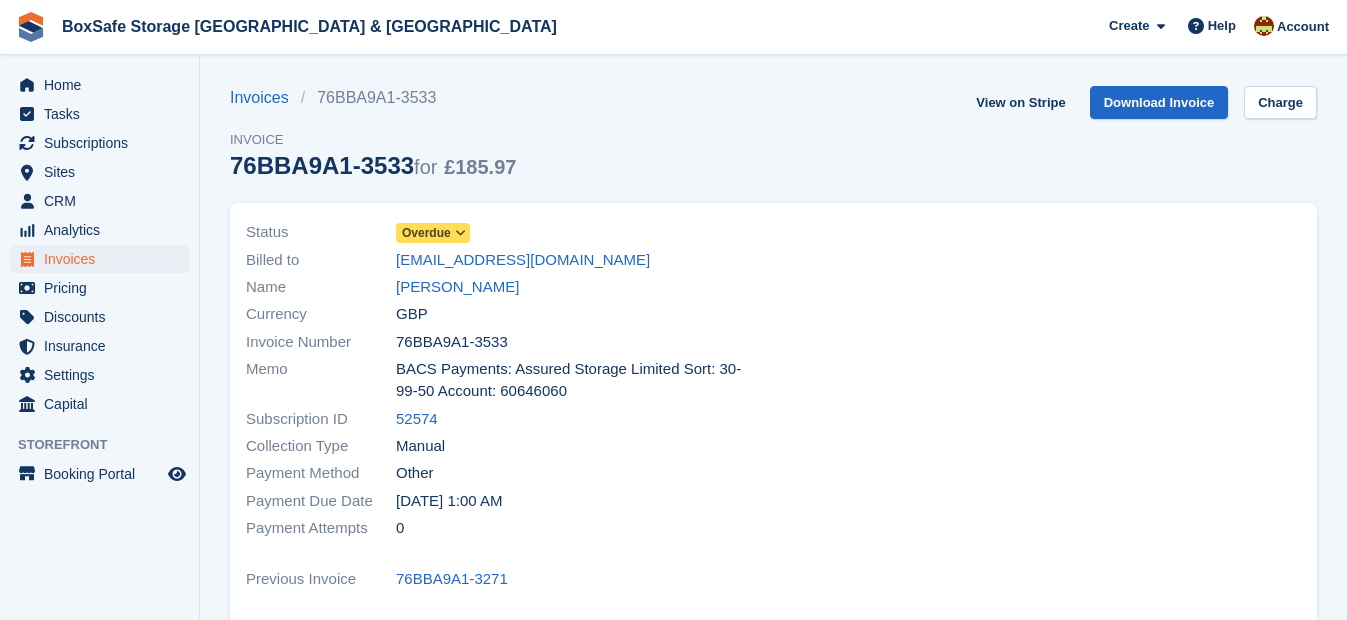 scroll, scrollTop: 0, scrollLeft: 0, axis: both 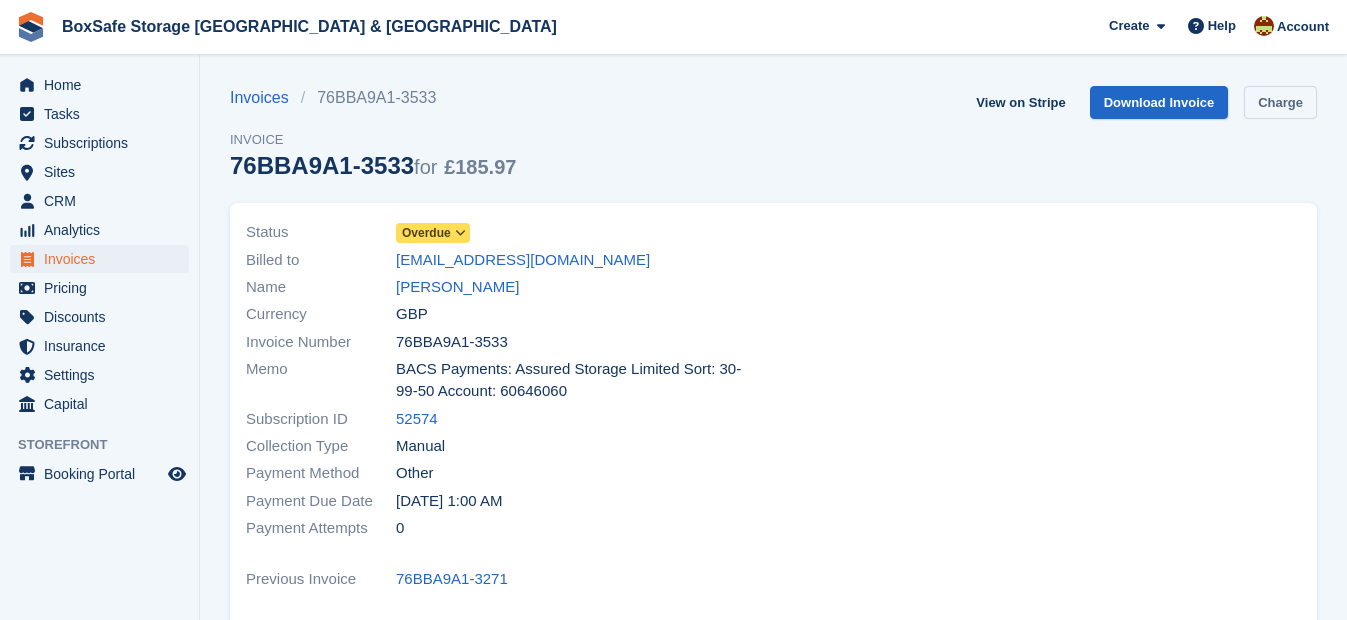 click on "Charge" at bounding box center [1280, 102] 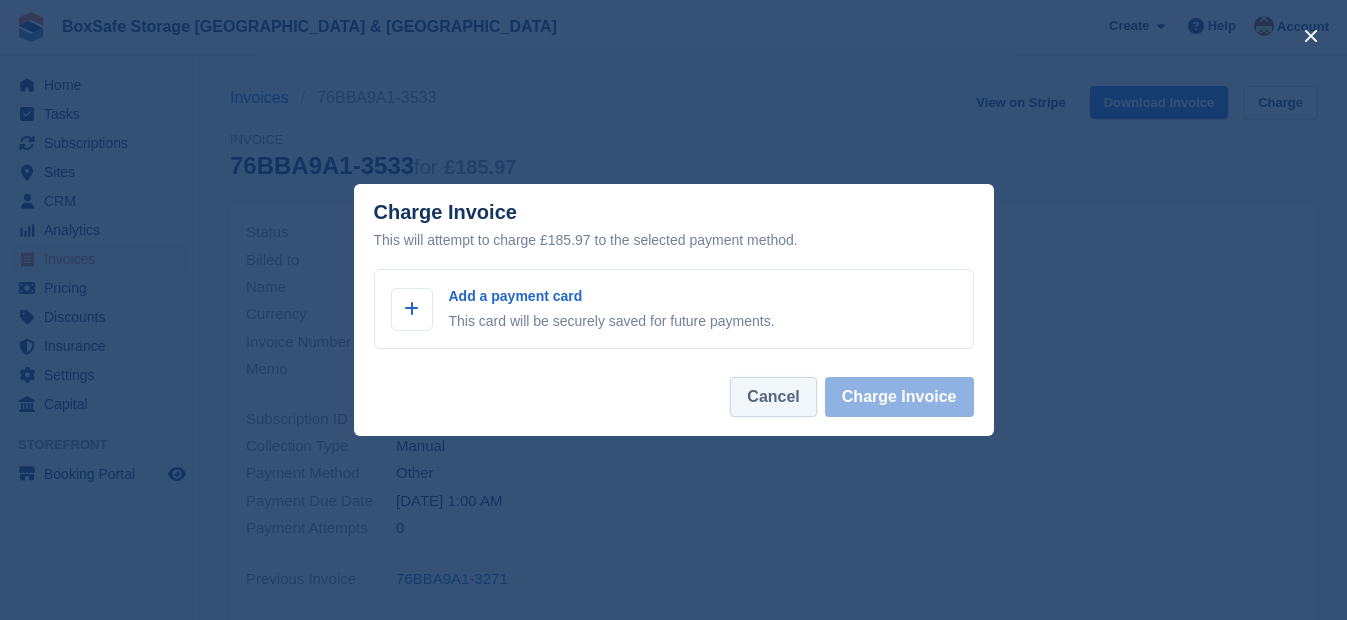 click on "Cancel" at bounding box center [773, 397] 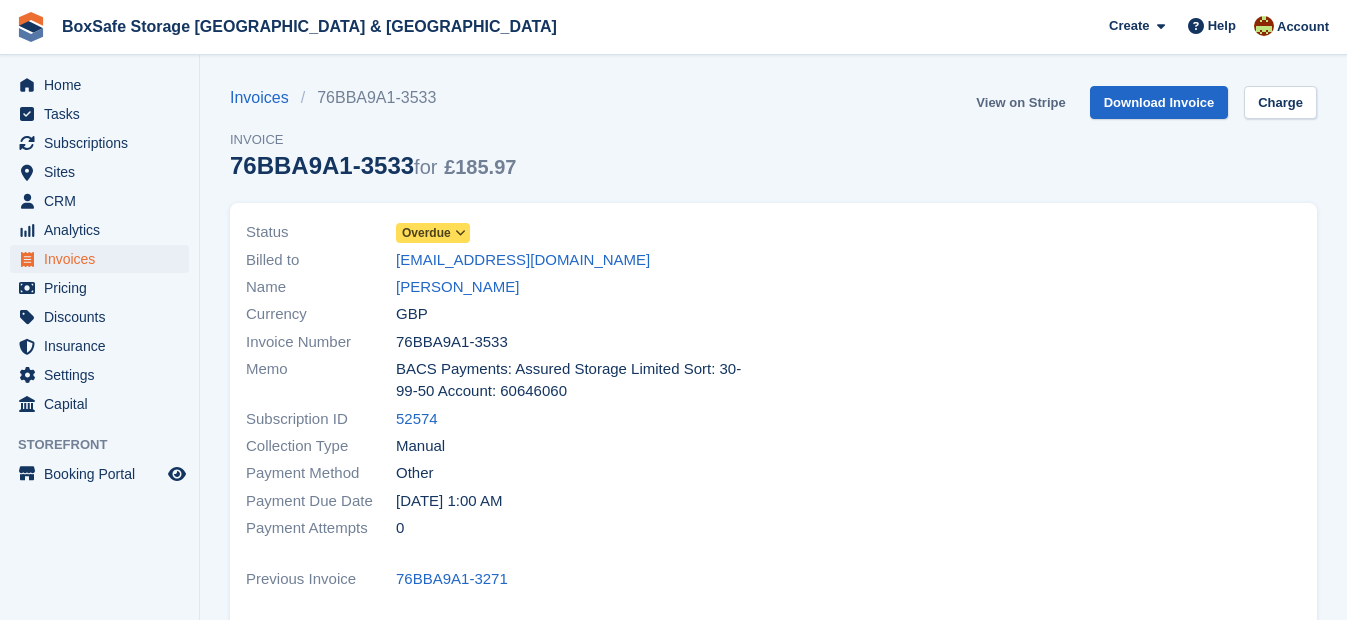 click on "View on Stripe" at bounding box center (1020, 102) 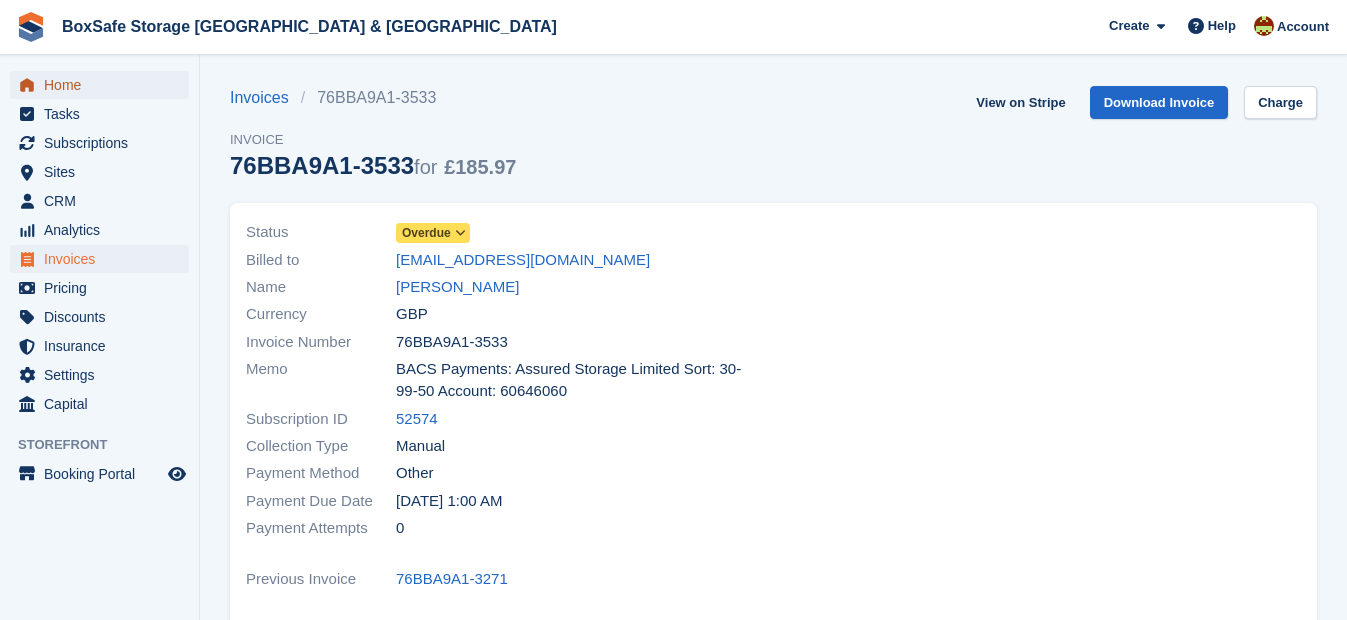 click on "Home" at bounding box center [104, 85] 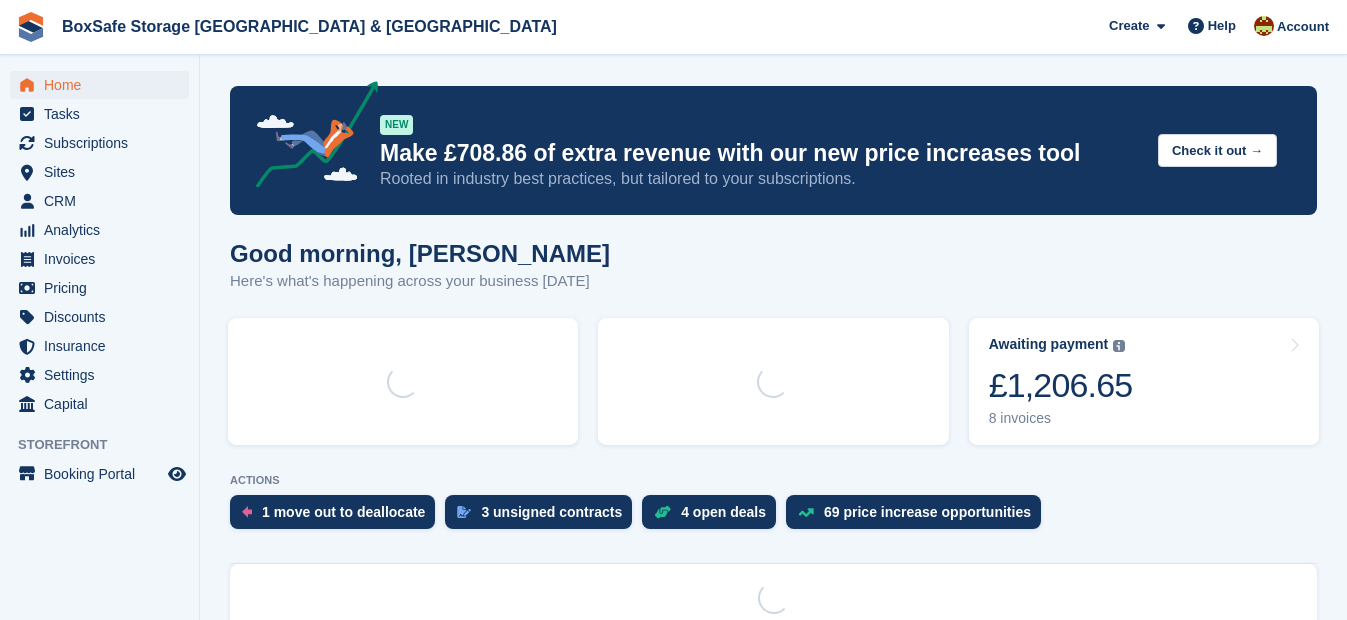 scroll, scrollTop: 0, scrollLeft: 0, axis: both 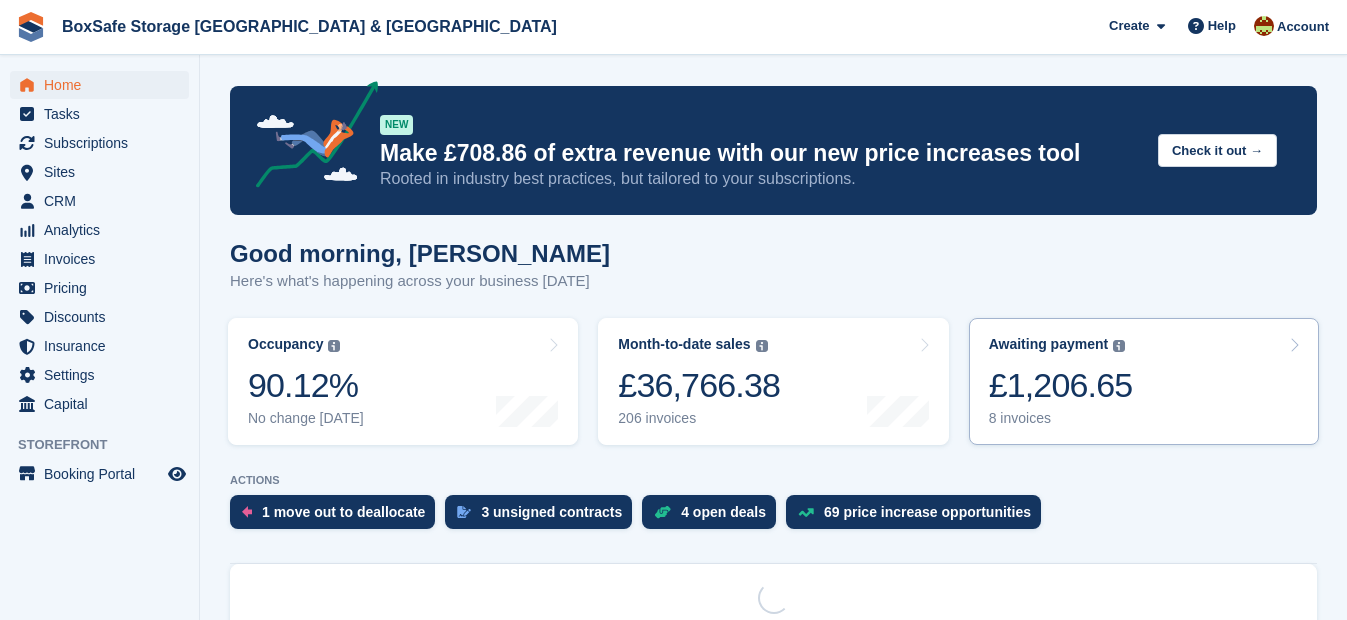 click on "£1,206.65" at bounding box center [1061, 385] 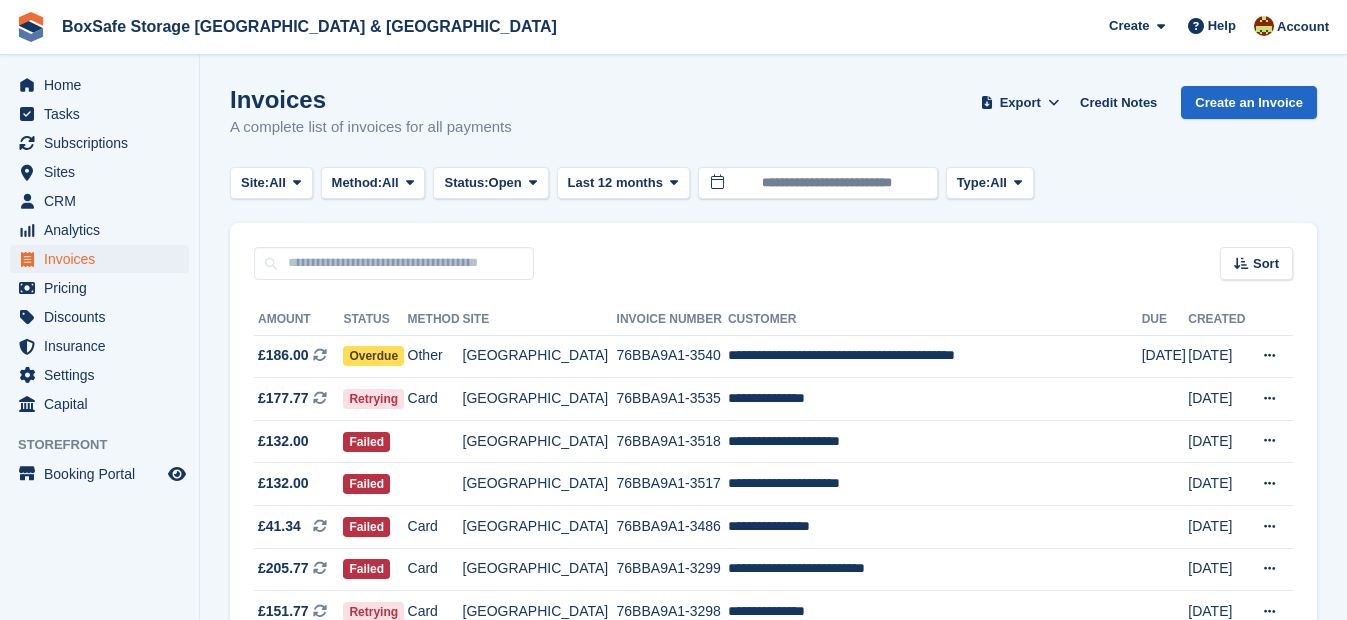 scroll, scrollTop: 0, scrollLeft: 0, axis: both 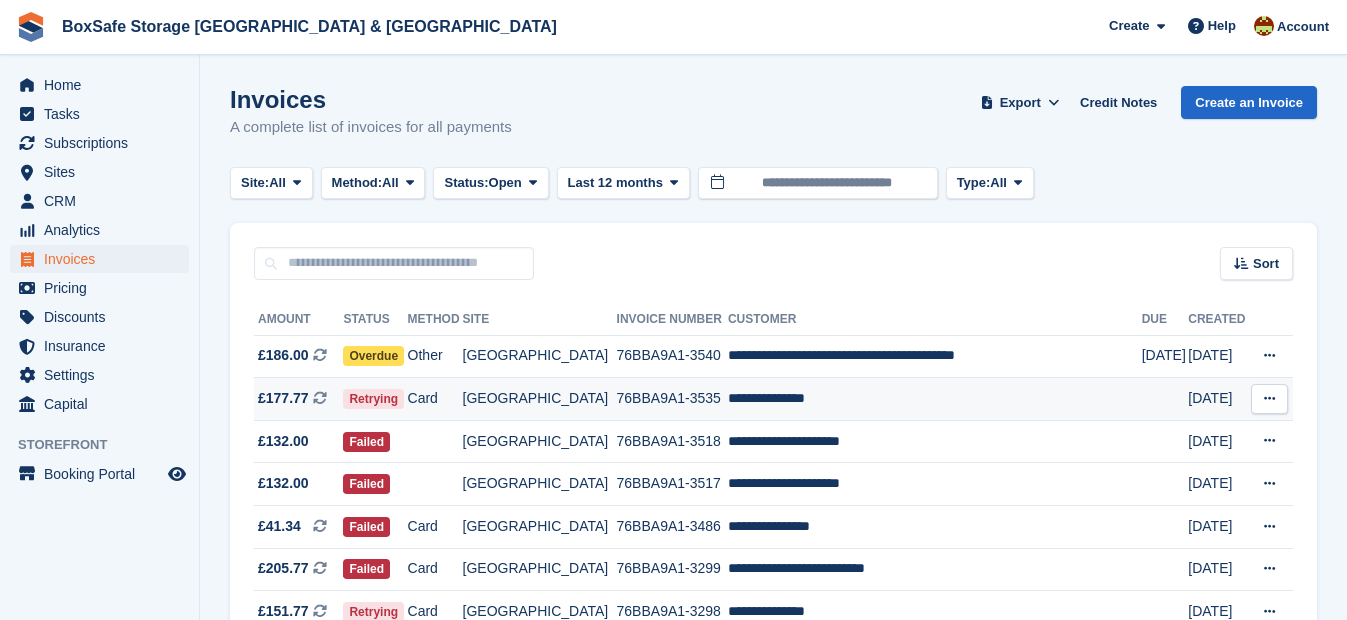 click on "**********" at bounding box center [935, 399] 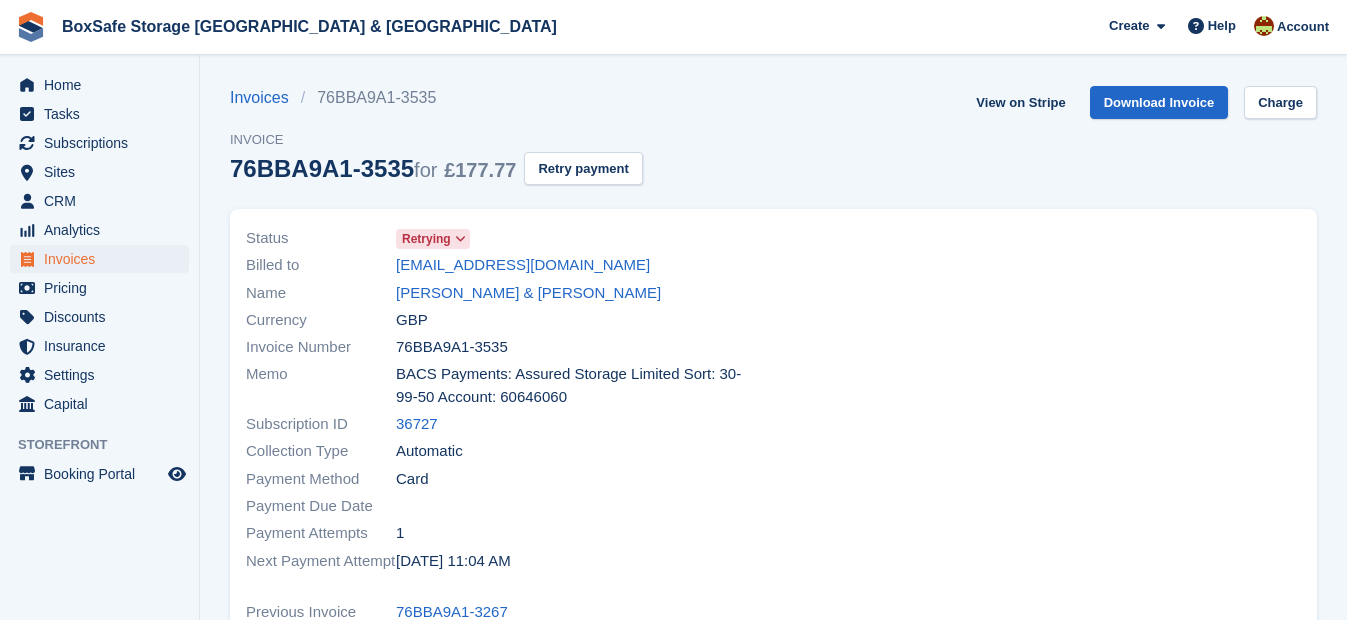 scroll, scrollTop: 0, scrollLeft: 0, axis: both 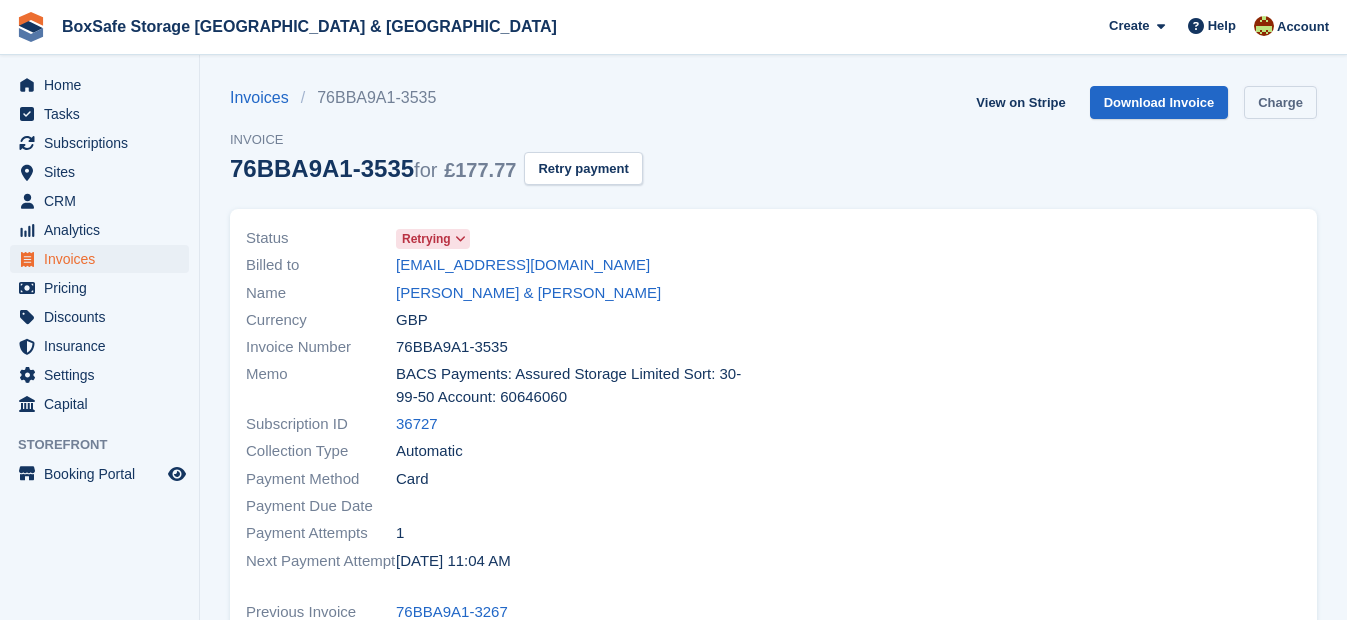click on "Charge" at bounding box center (1280, 102) 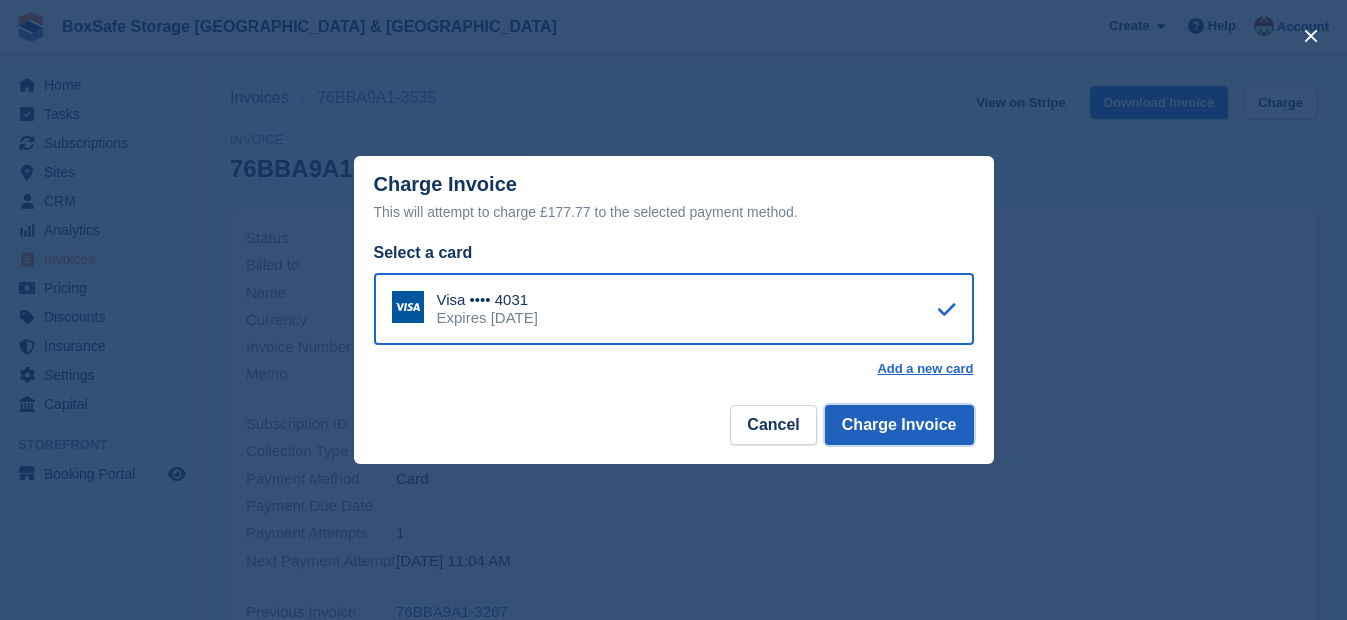 click on "Charge Invoice" at bounding box center (899, 425) 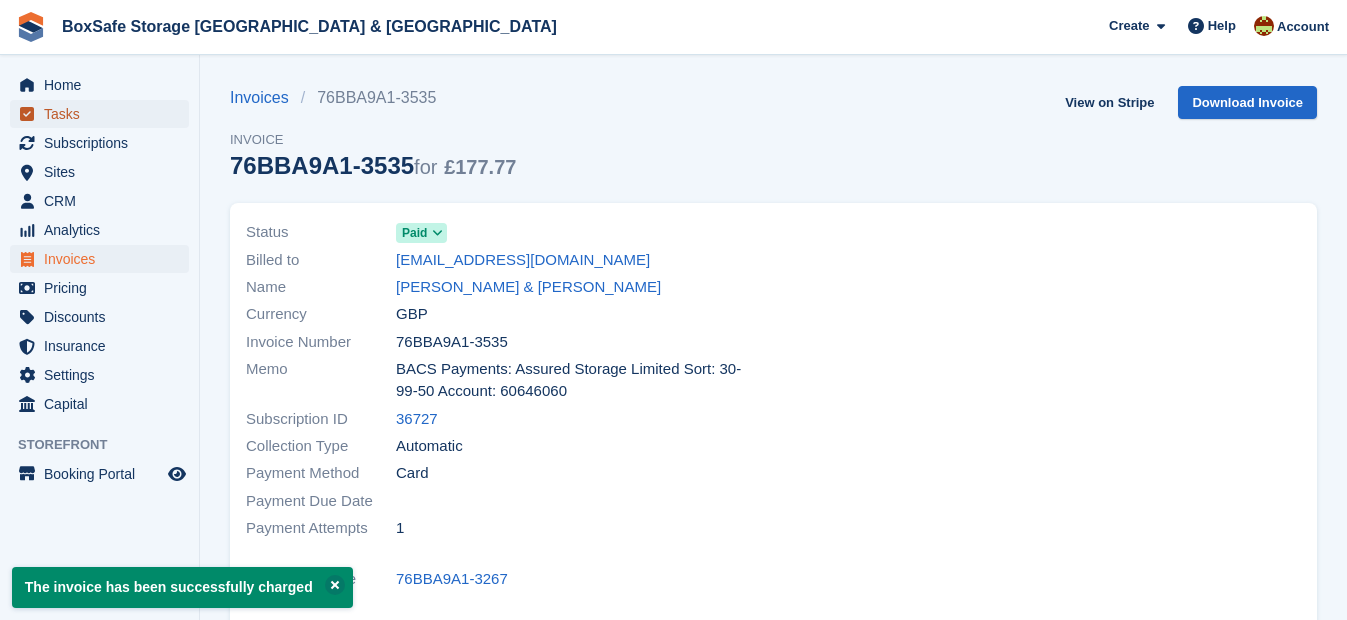 click on "Tasks" at bounding box center [104, 114] 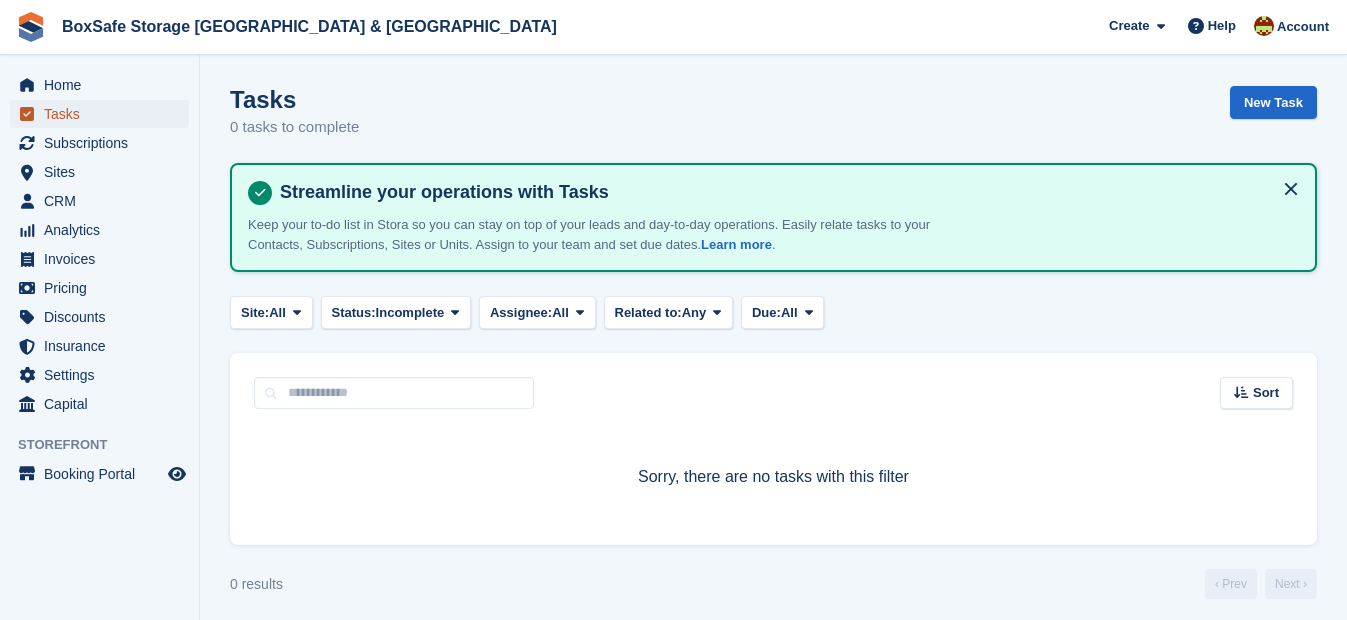 drag, startPoint x: 73, startPoint y: 89, endPoint x: 73, endPoint y: 100, distance: 11 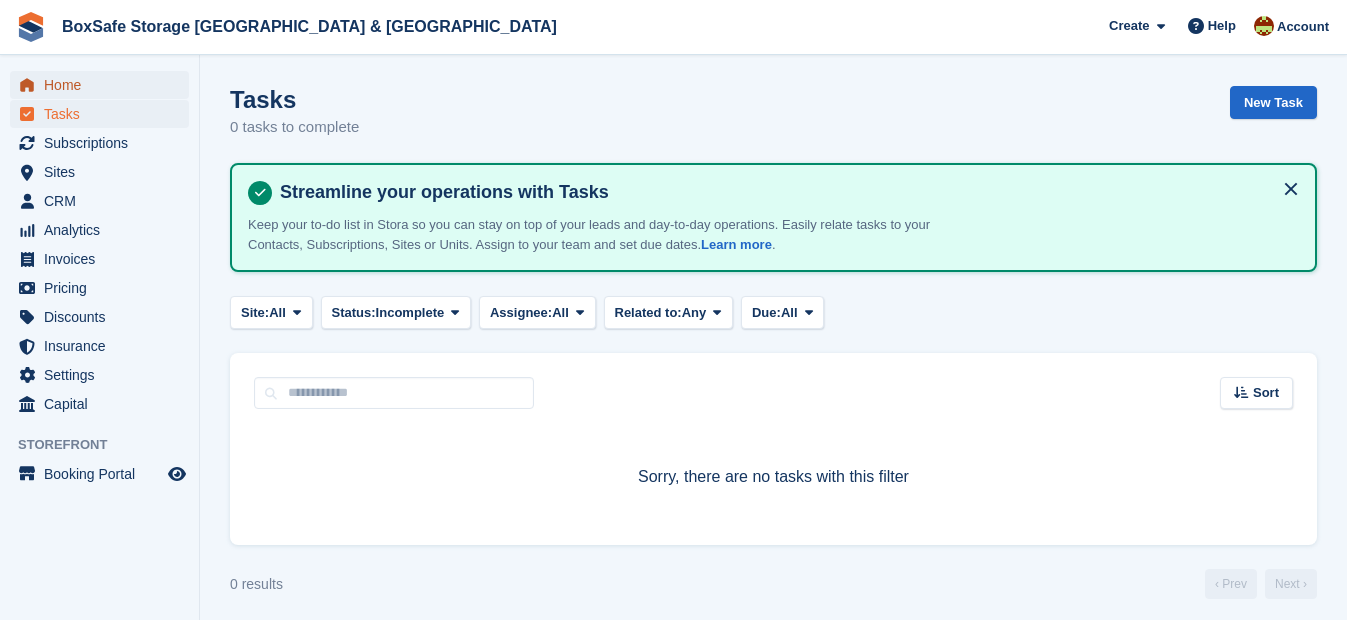 click on "Home" at bounding box center (104, 85) 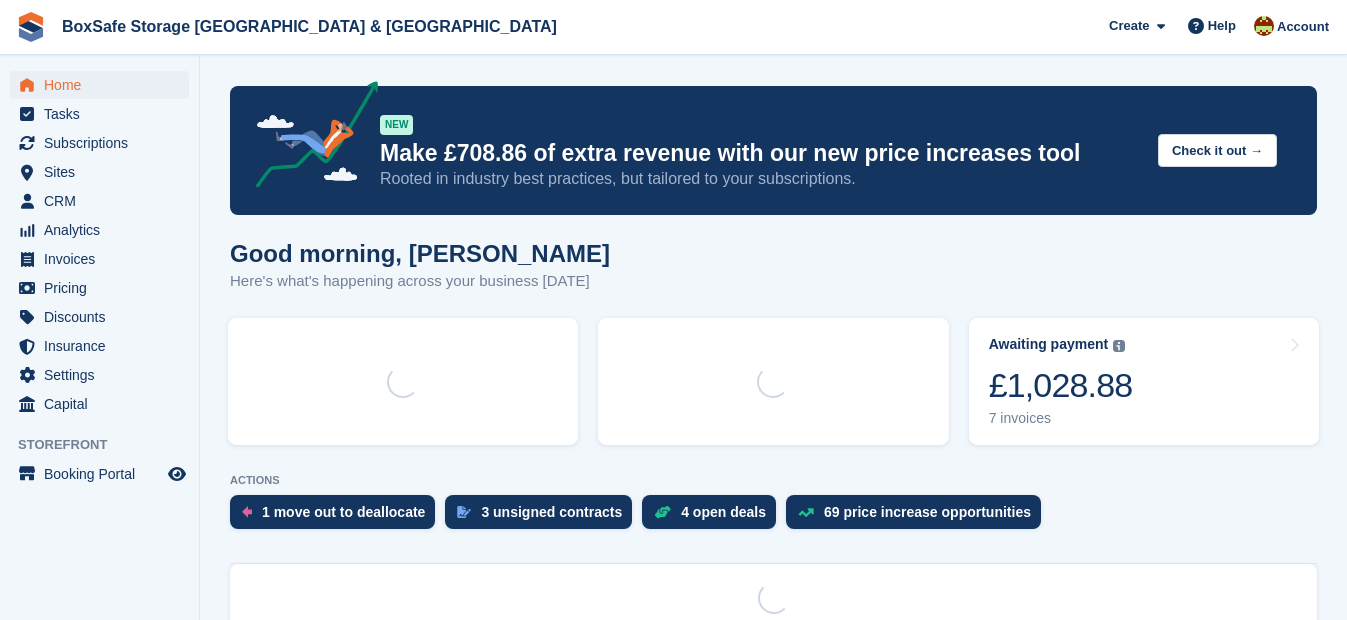 scroll, scrollTop: 0, scrollLeft: 0, axis: both 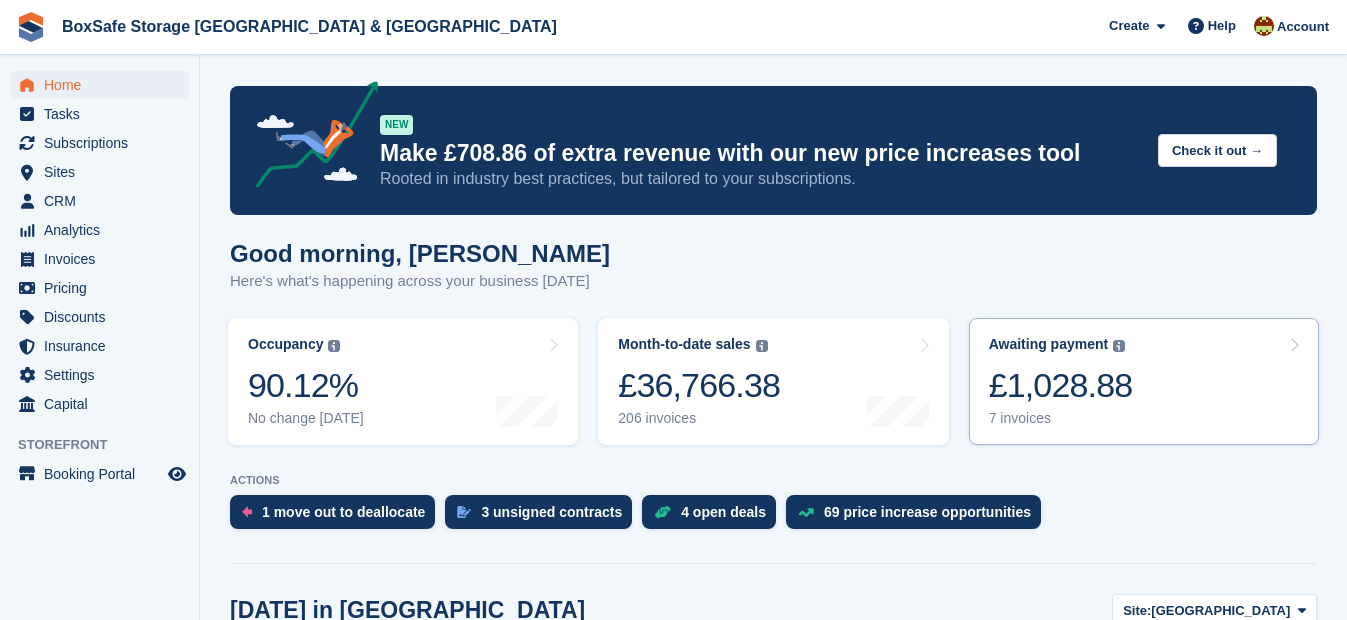 click on "£1,028.88" at bounding box center [1061, 385] 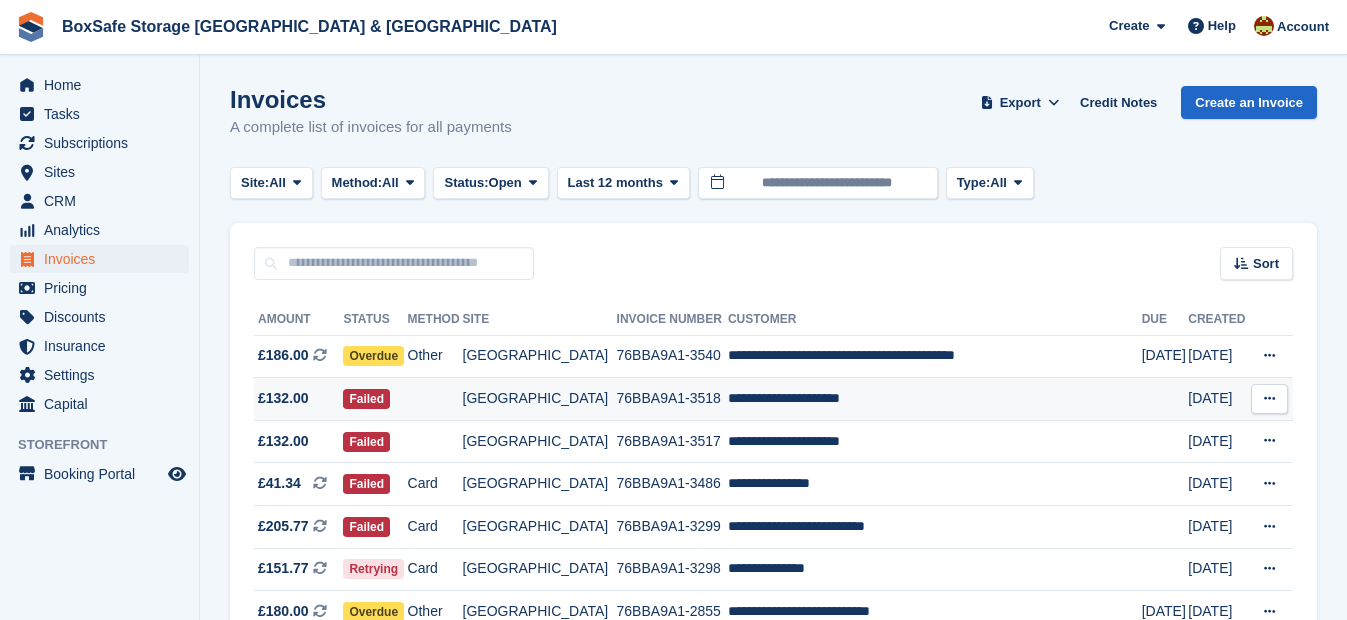 scroll, scrollTop: 0, scrollLeft: 0, axis: both 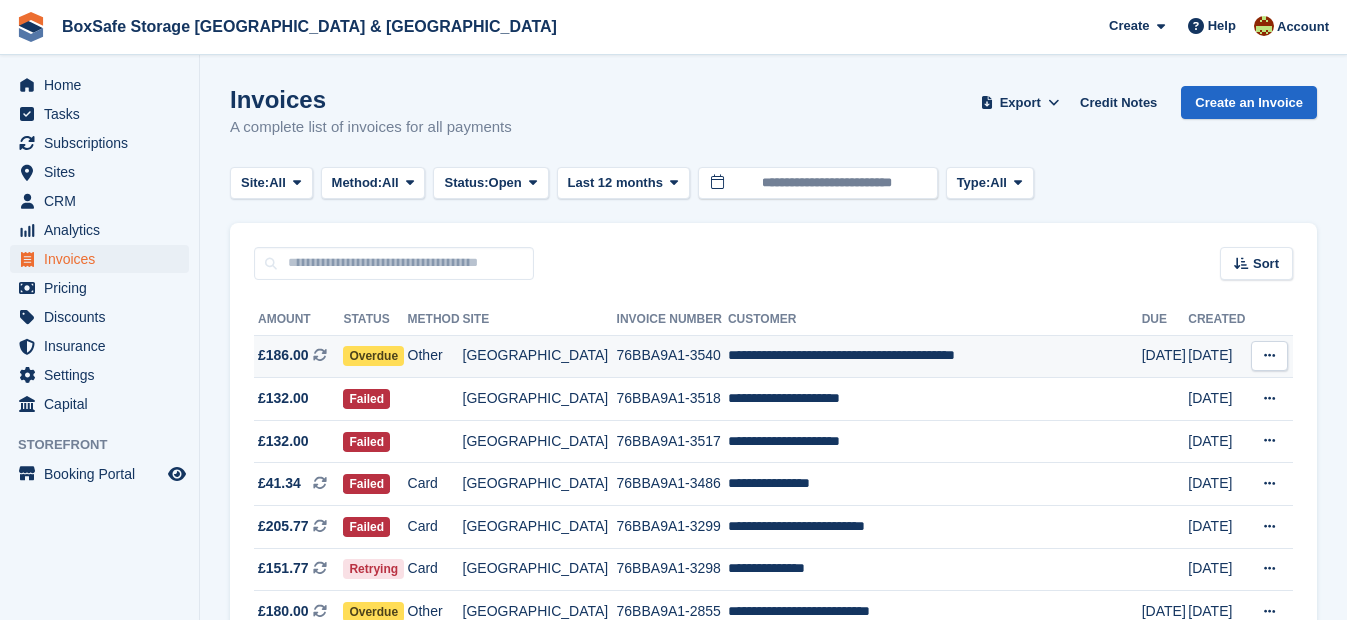 click on "**********" at bounding box center (935, 356) 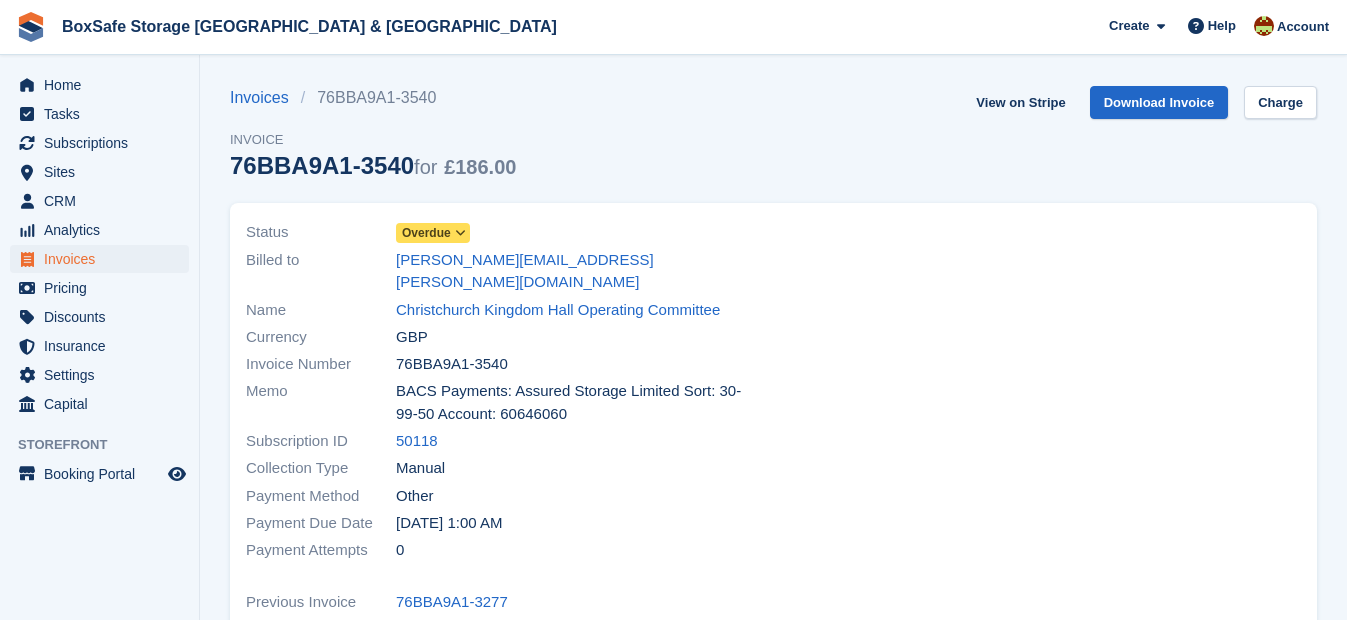 scroll, scrollTop: 0, scrollLeft: 0, axis: both 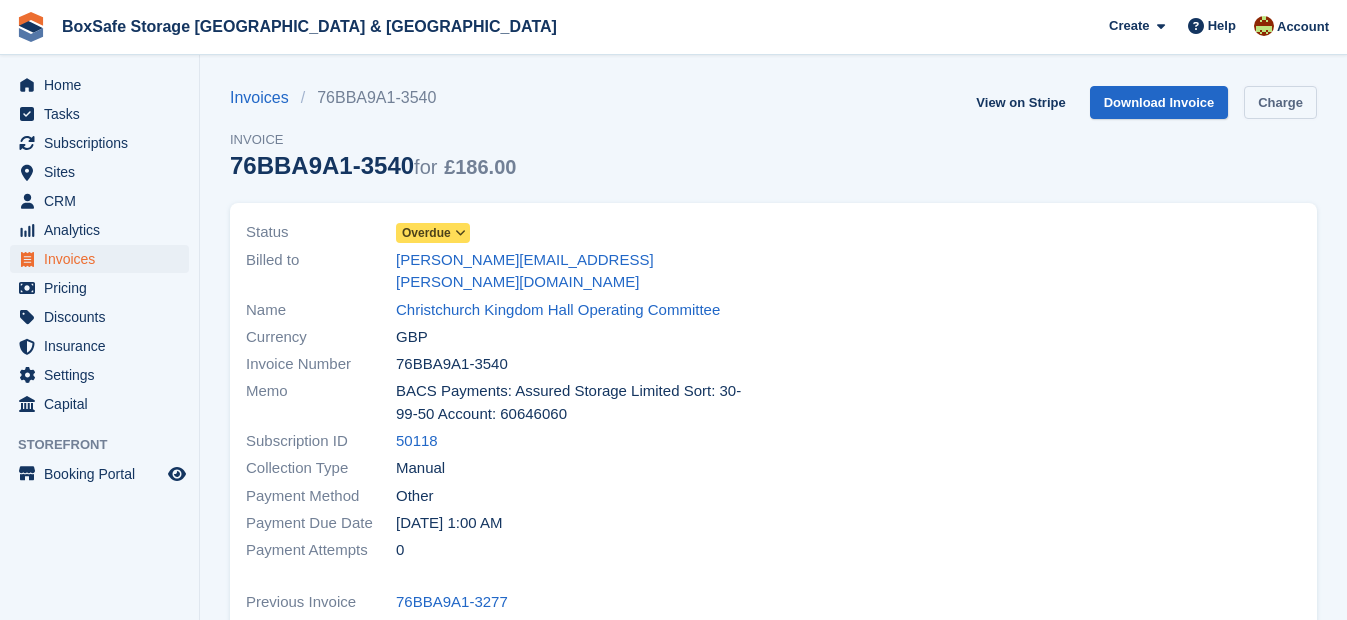 click on "Charge" at bounding box center (1280, 102) 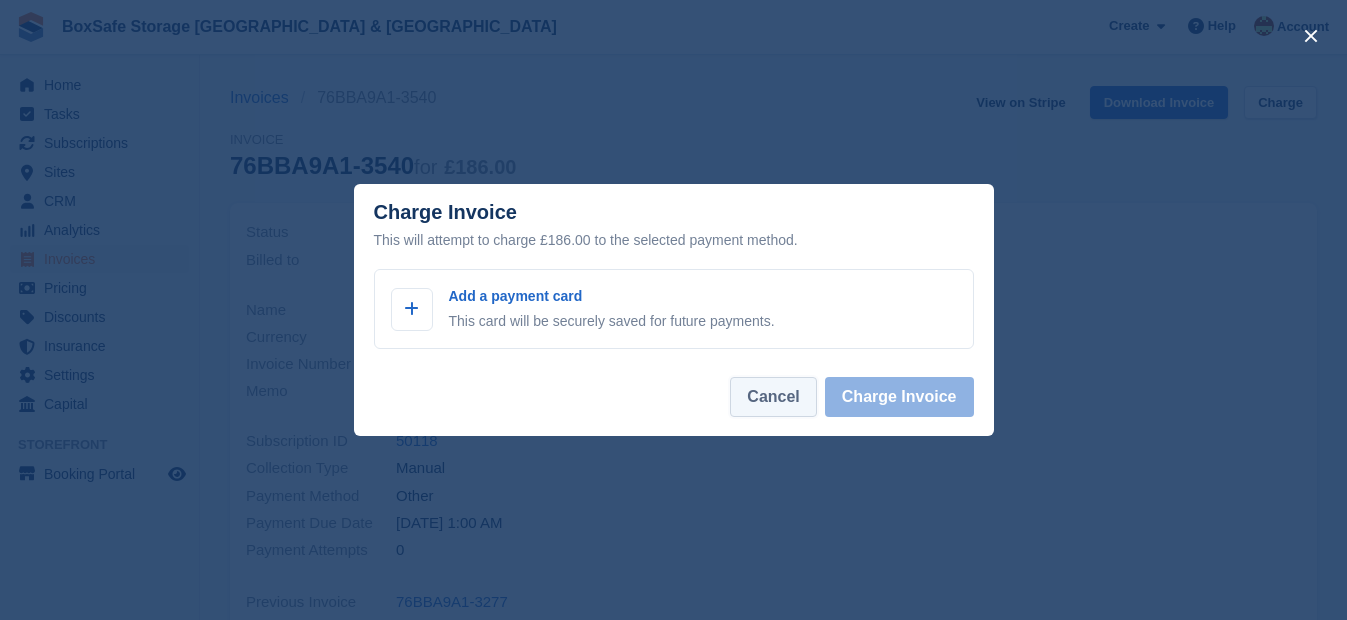 click on "Cancel" at bounding box center (773, 397) 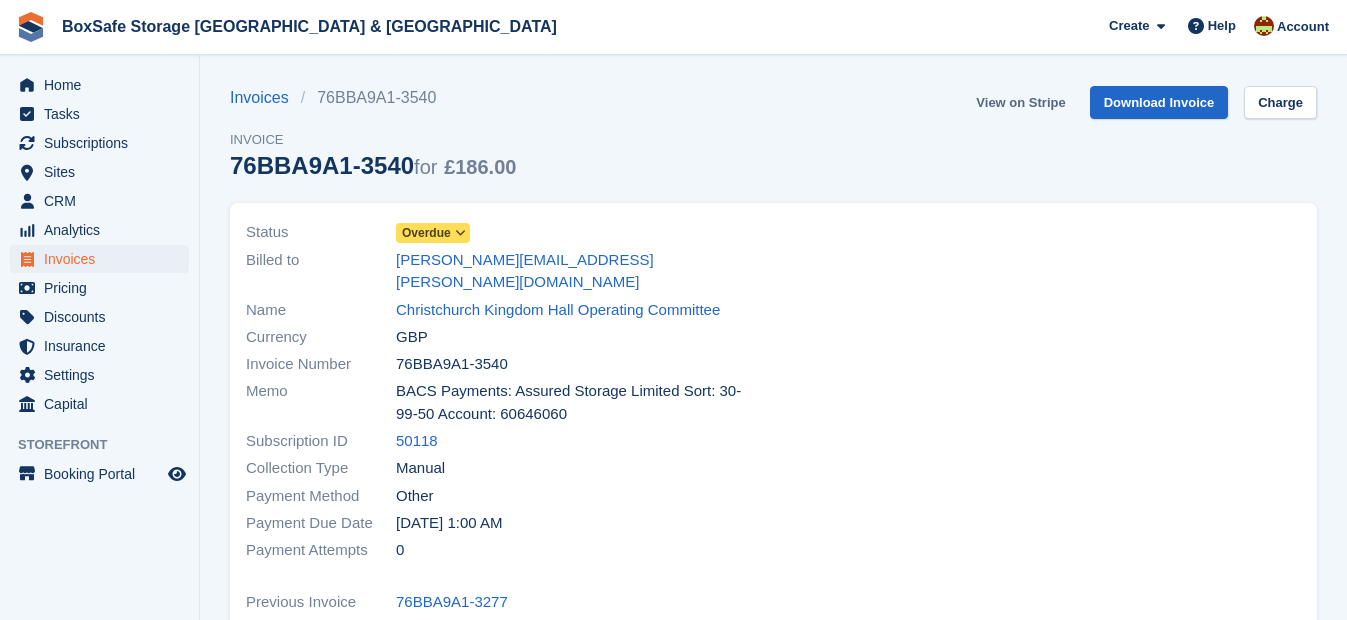 click on "View on Stripe" at bounding box center (1020, 102) 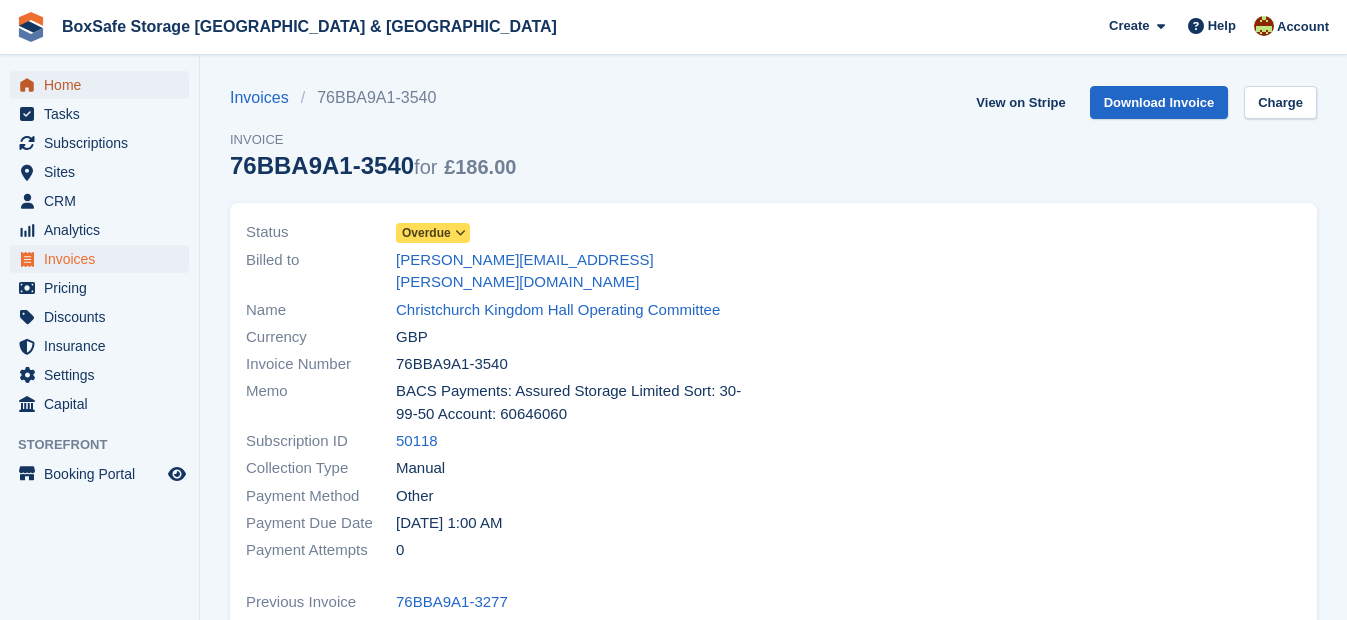 click on "Home" at bounding box center [104, 85] 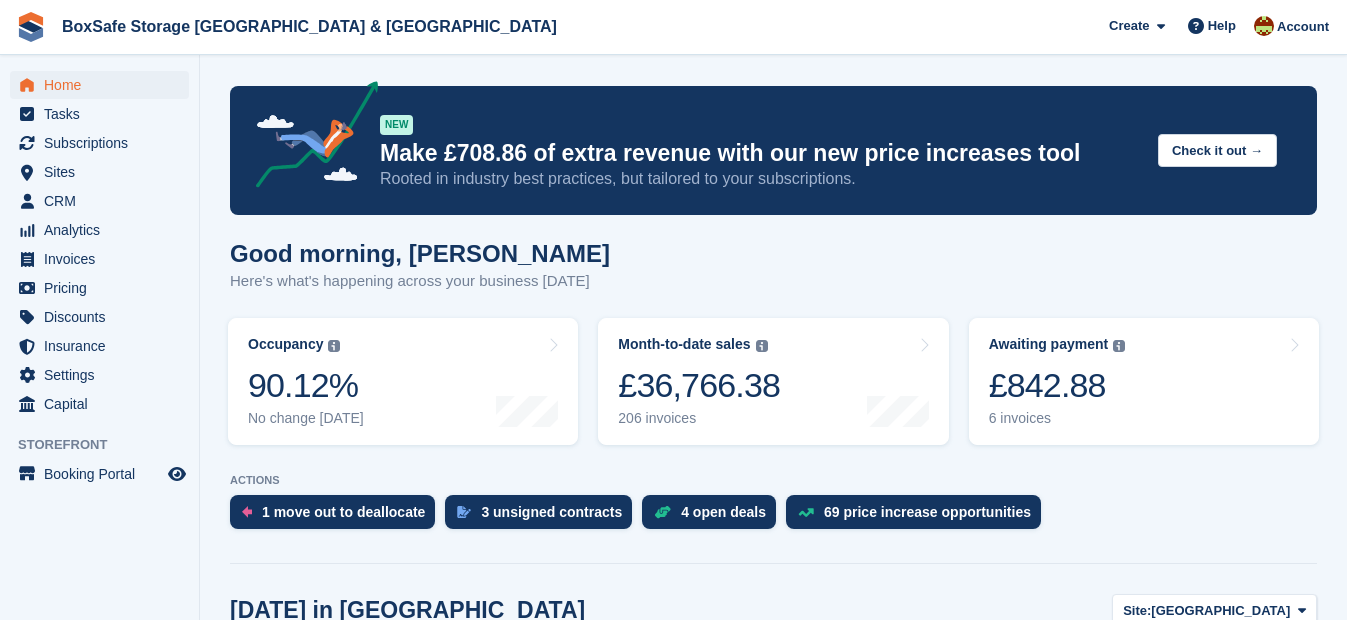 scroll, scrollTop: 0, scrollLeft: 0, axis: both 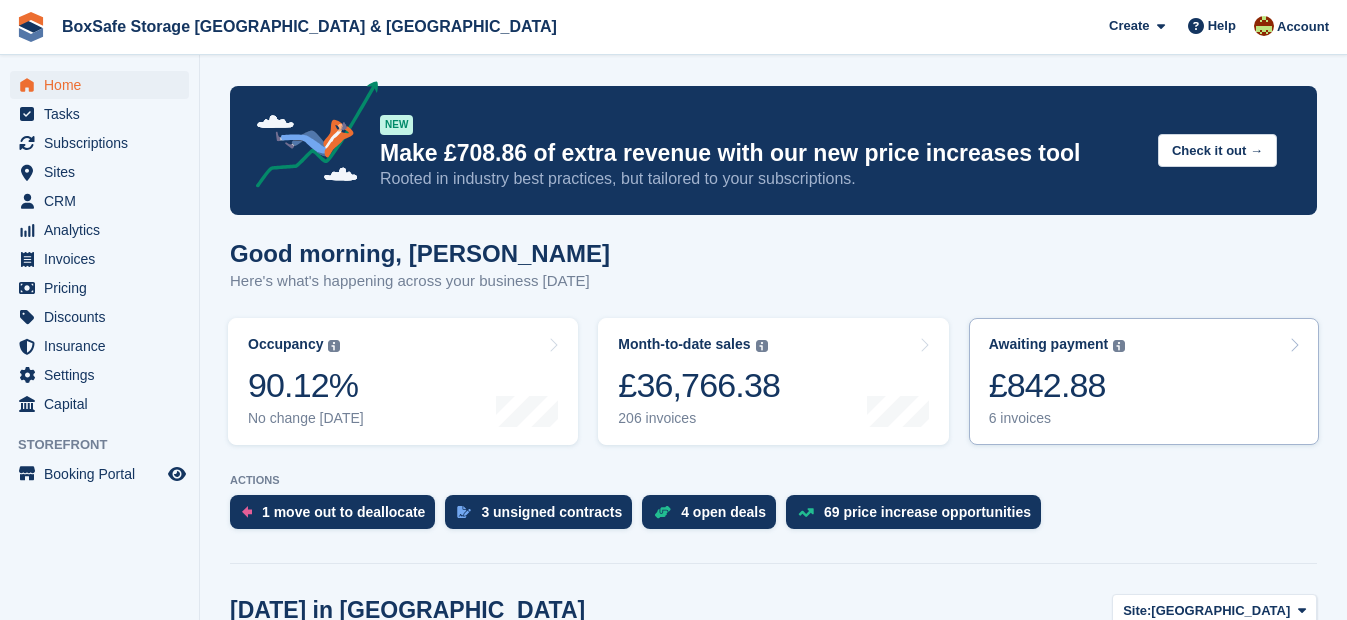 click on "£842.88" at bounding box center [1057, 385] 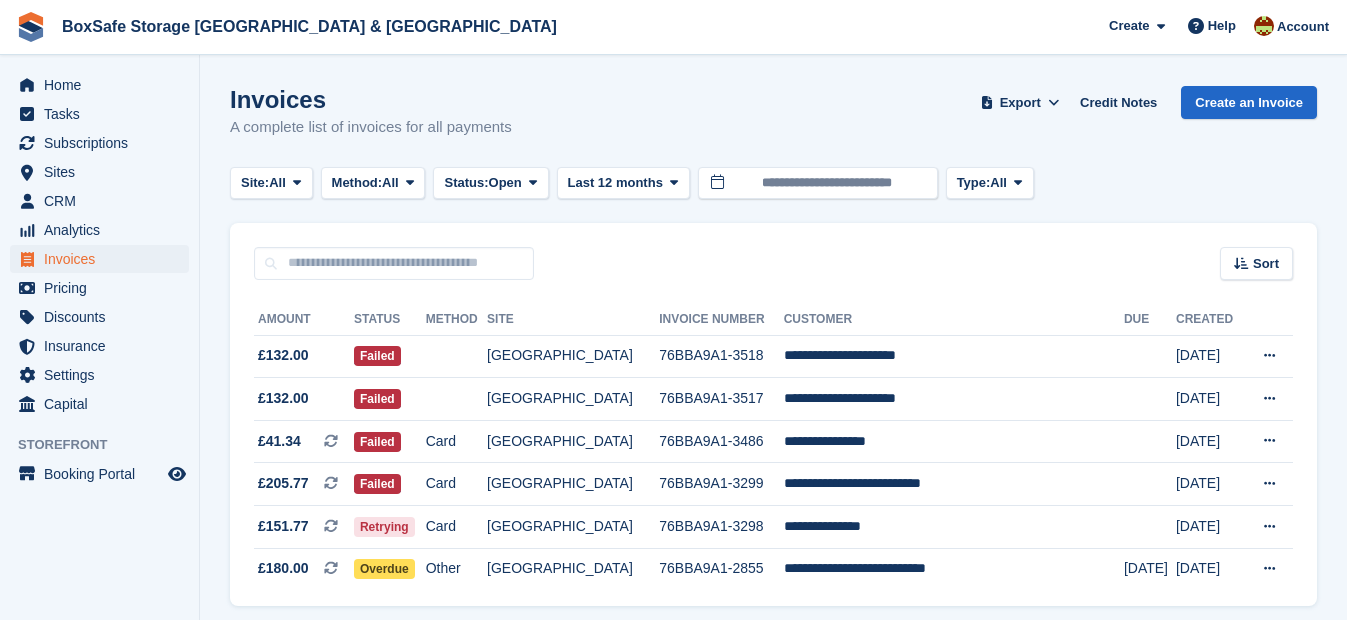 scroll, scrollTop: 0, scrollLeft: 0, axis: both 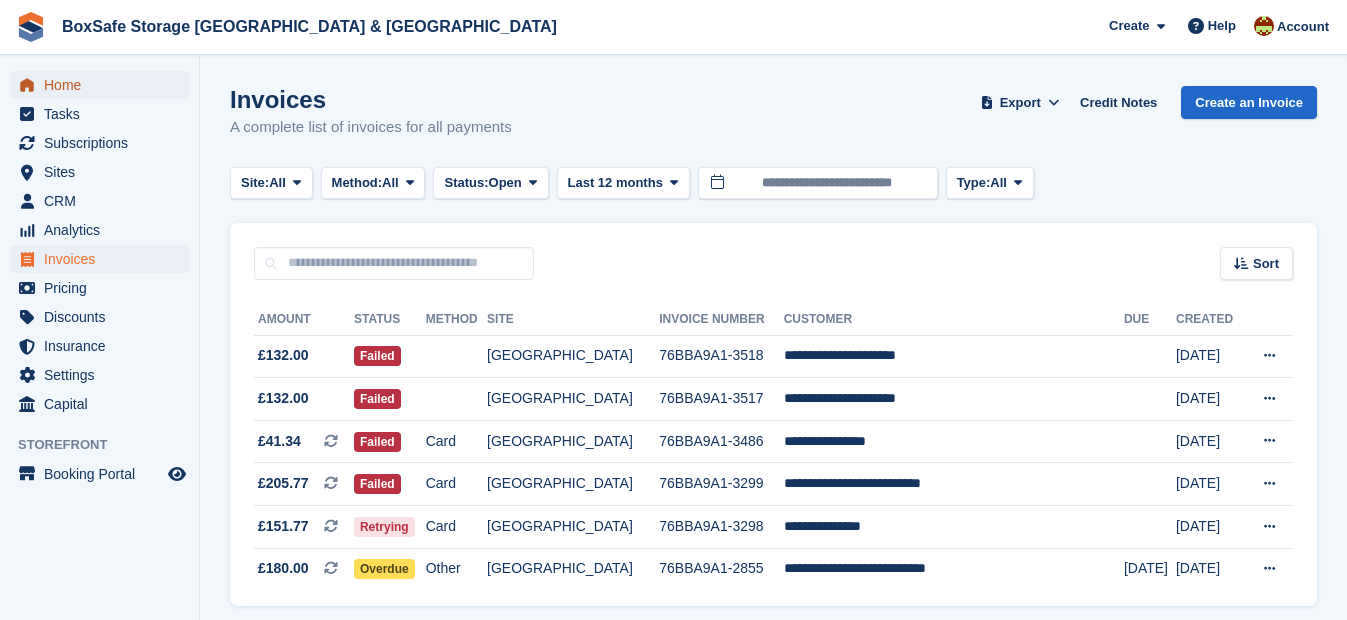 click on "Home" at bounding box center [104, 85] 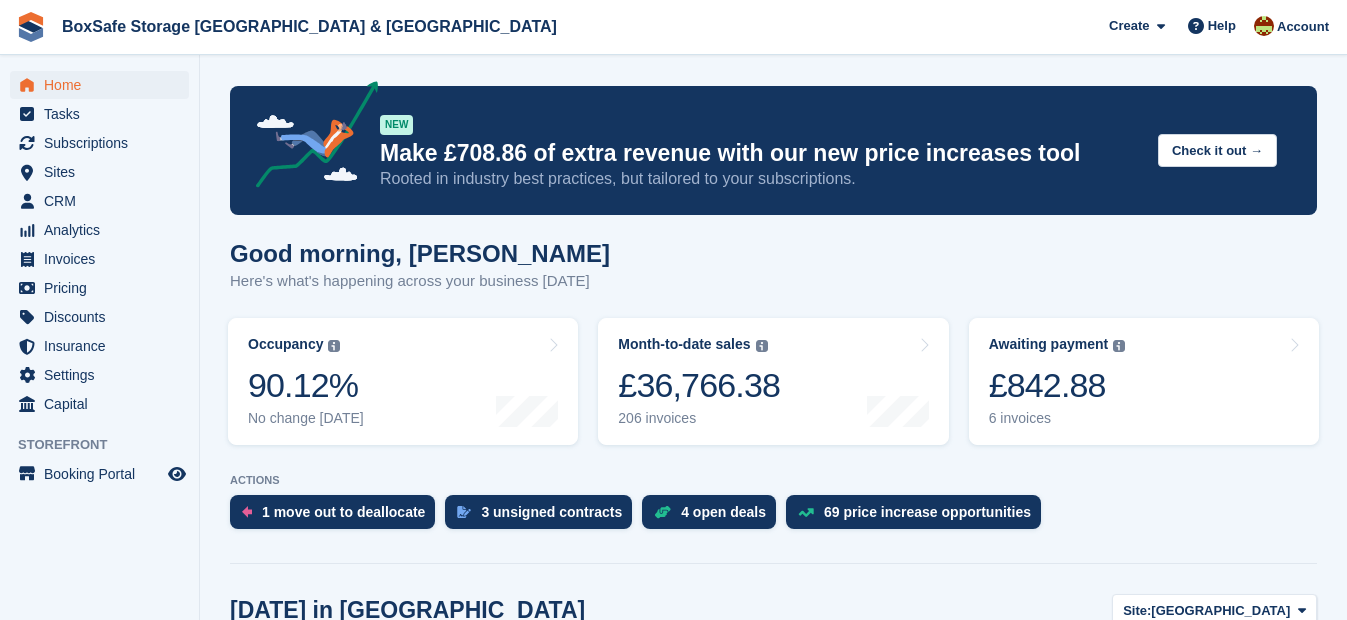 scroll, scrollTop: 0, scrollLeft: 0, axis: both 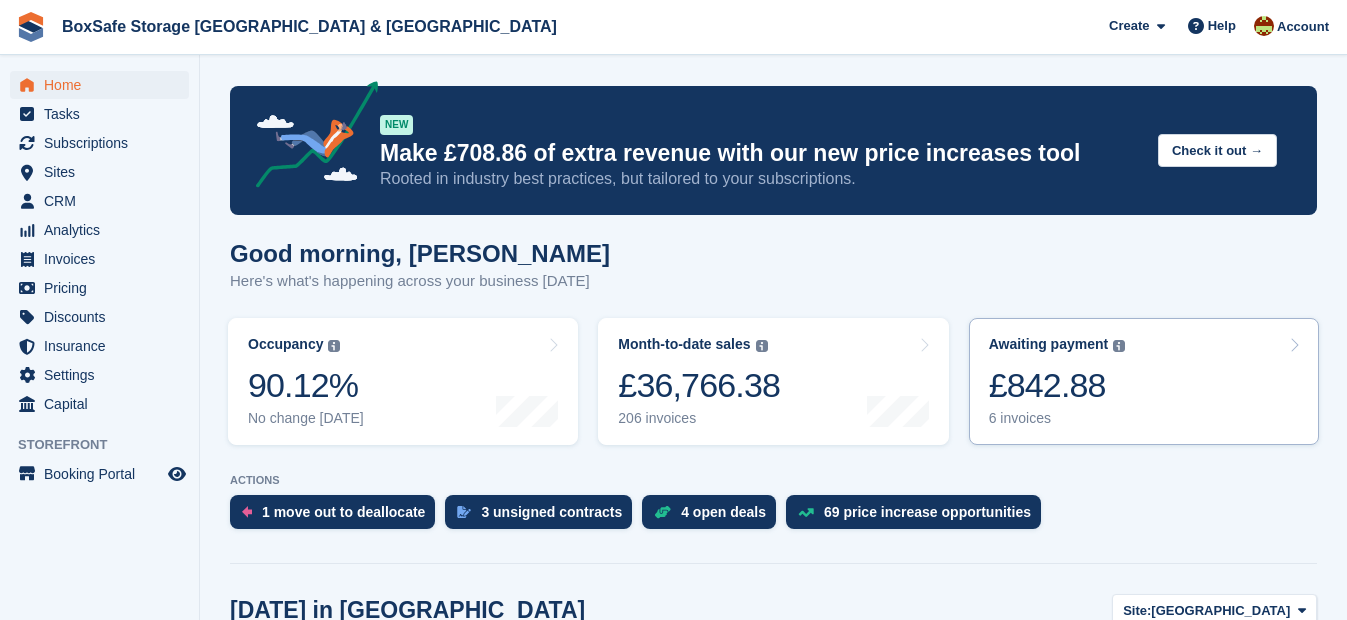 click on "£842.88" at bounding box center (1057, 385) 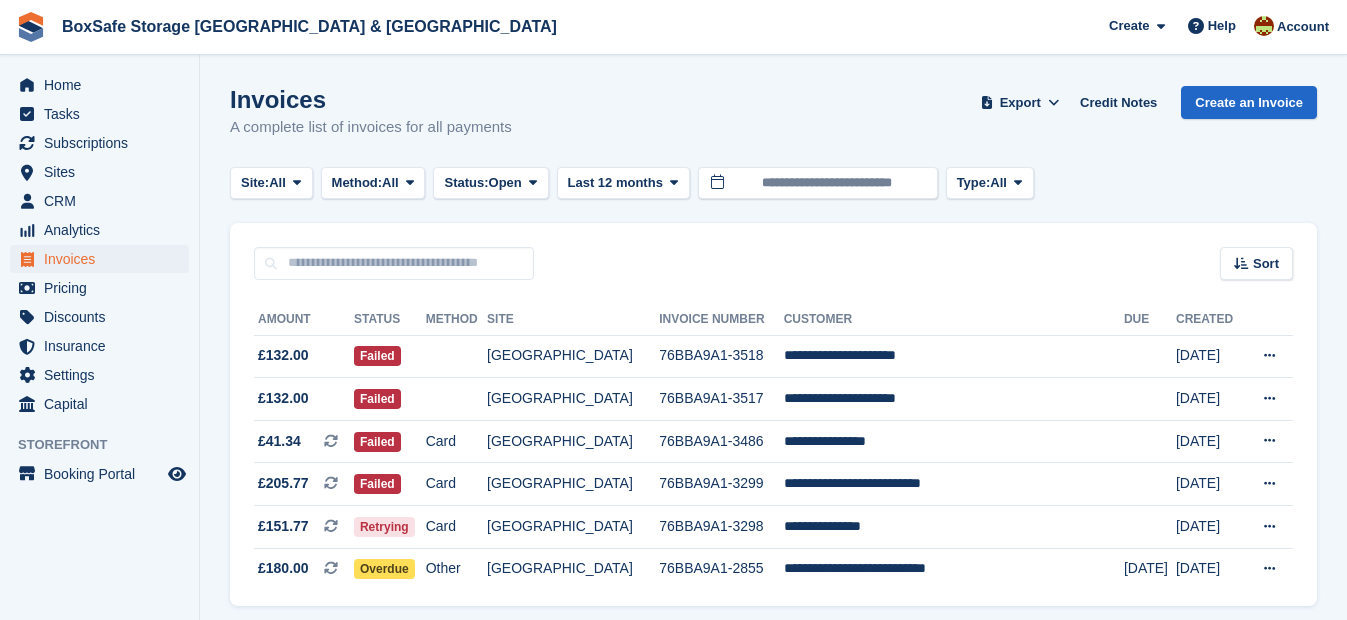 scroll, scrollTop: 0, scrollLeft: 0, axis: both 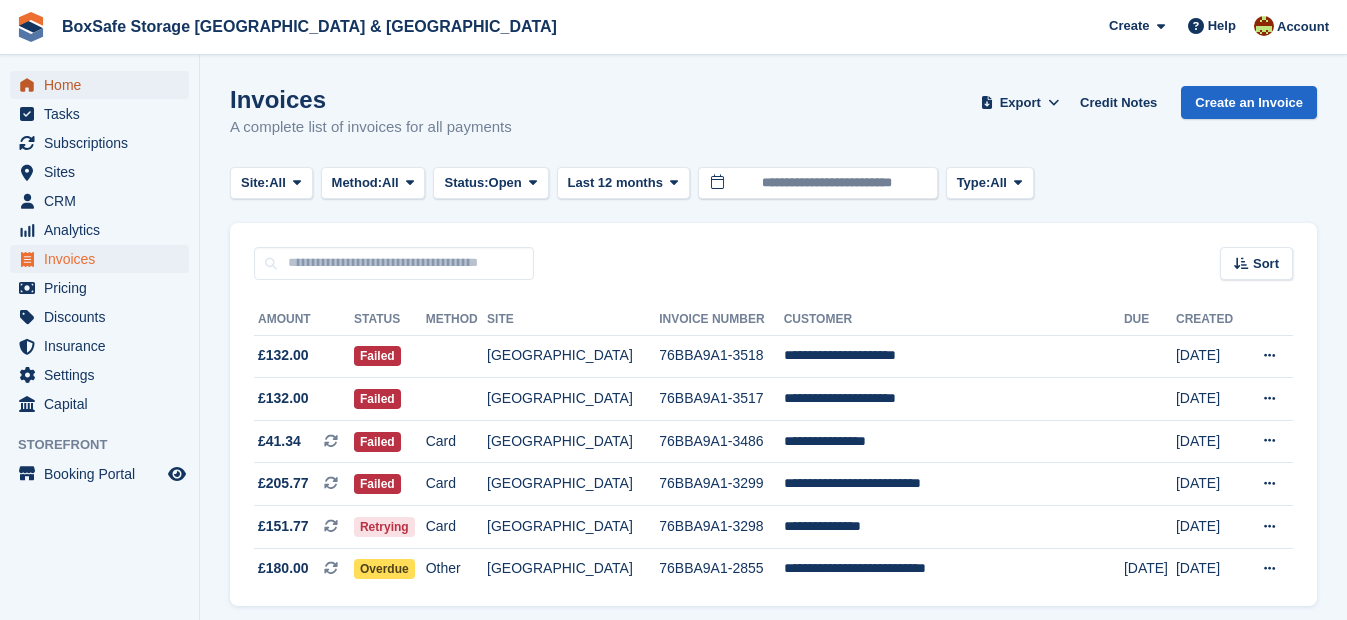 click on "Home" at bounding box center [104, 85] 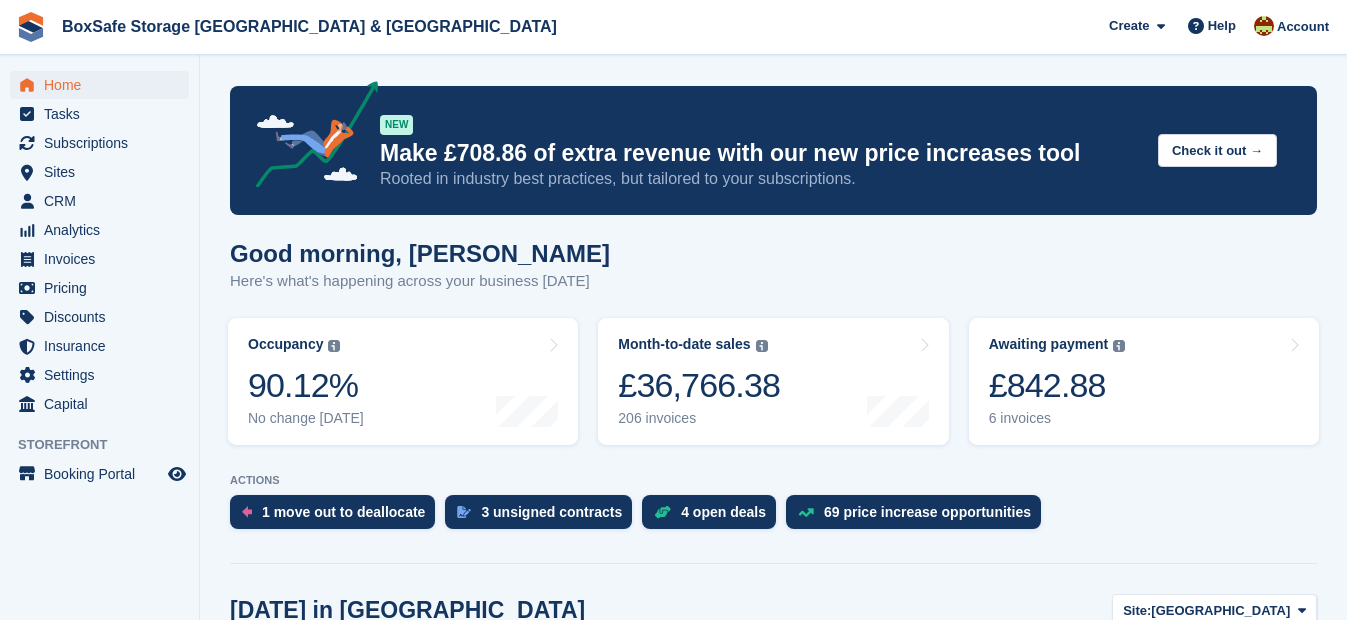 scroll, scrollTop: 0, scrollLeft: 0, axis: both 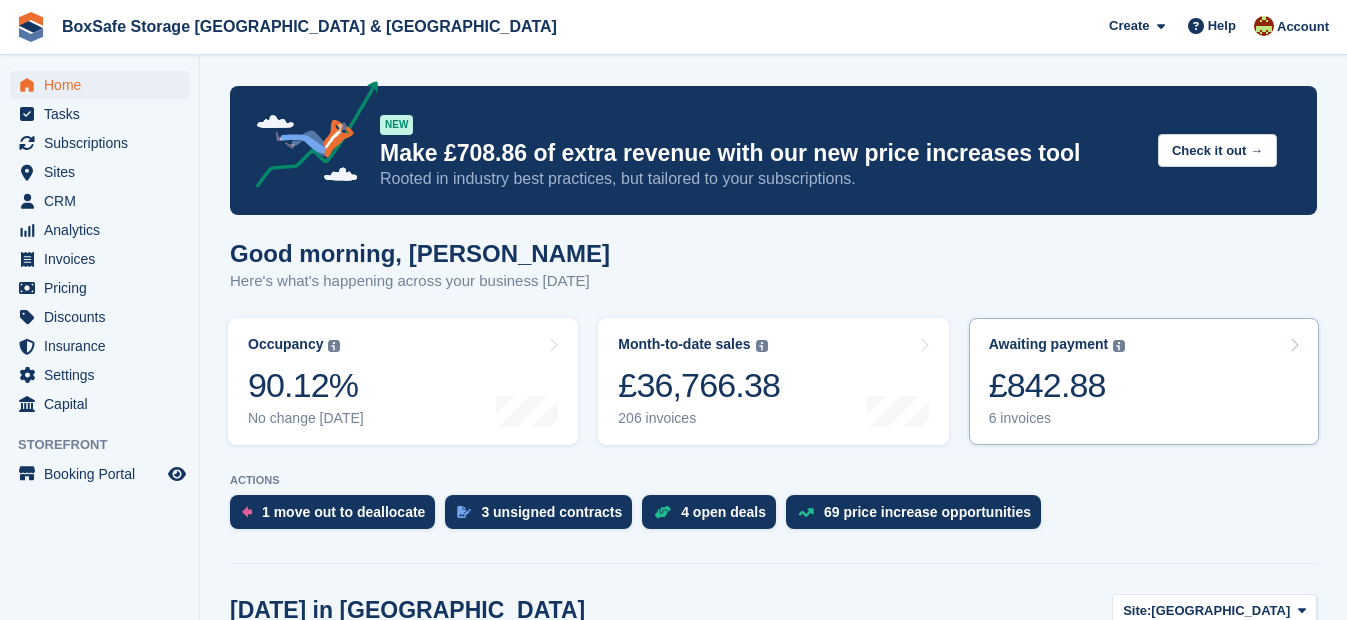 click on "£842.88" at bounding box center [1057, 385] 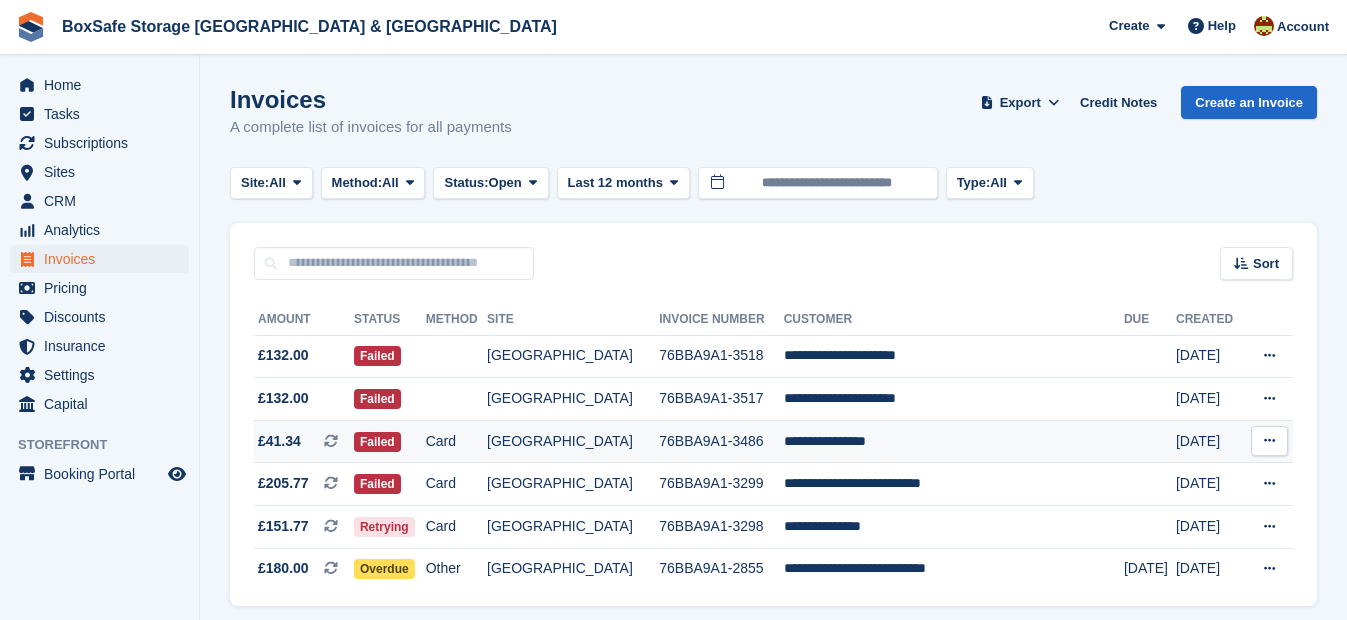 scroll, scrollTop: 0, scrollLeft: 0, axis: both 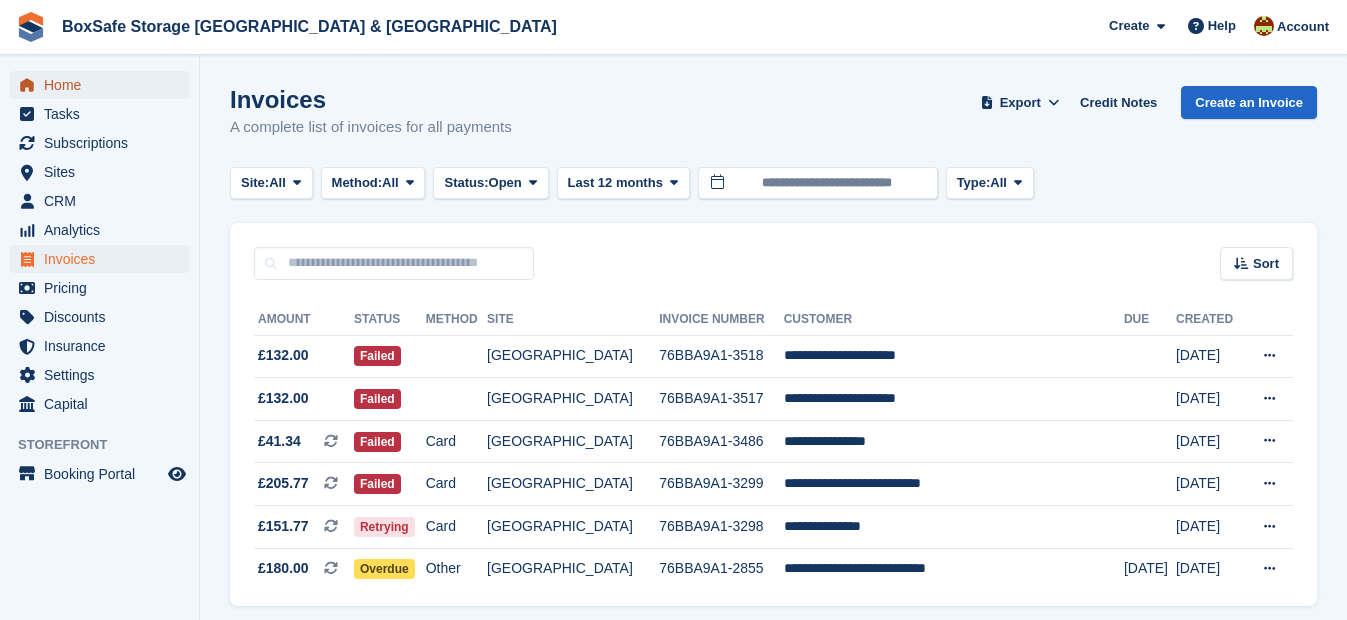 click on "Home" at bounding box center (104, 85) 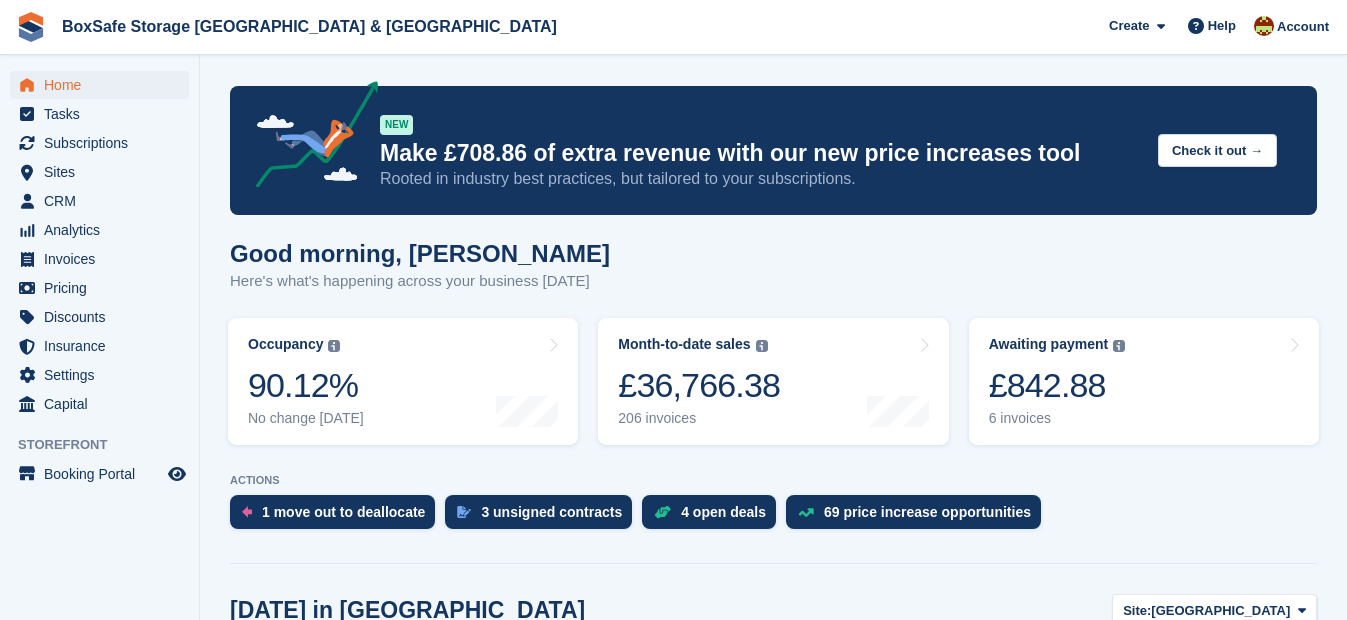 scroll, scrollTop: 0, scrollLeft: 0, axis: both 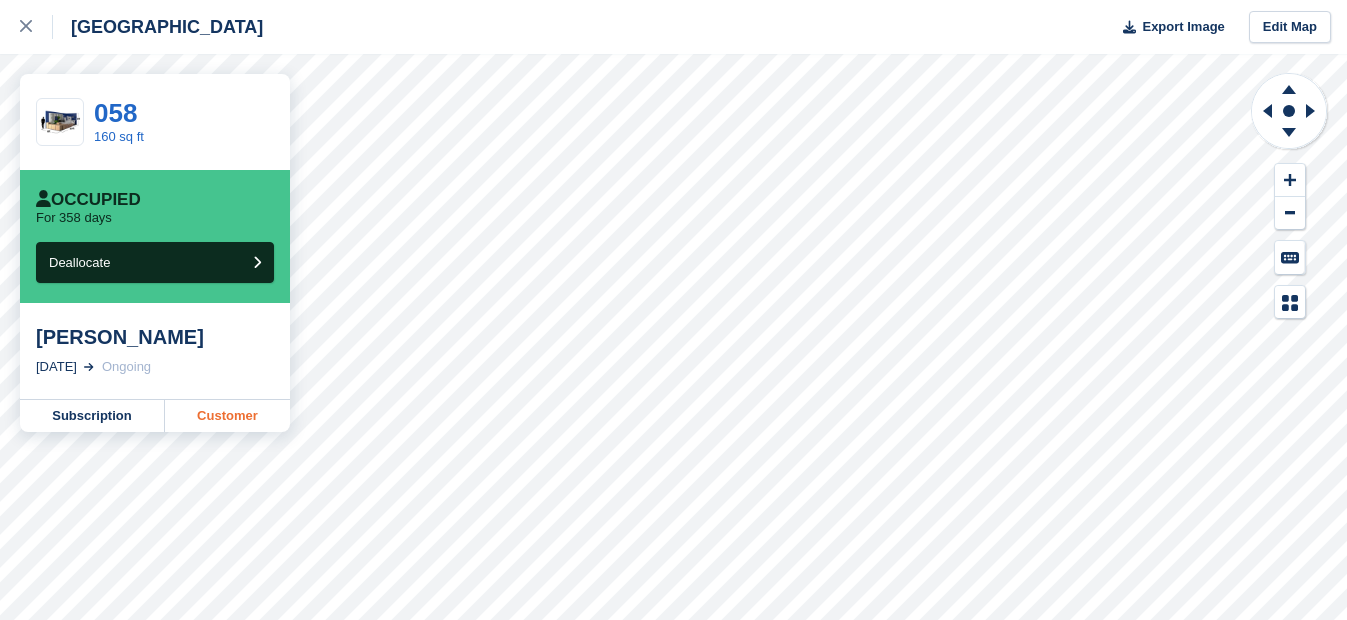 click on "Customer" at bounding box center (227, 416) 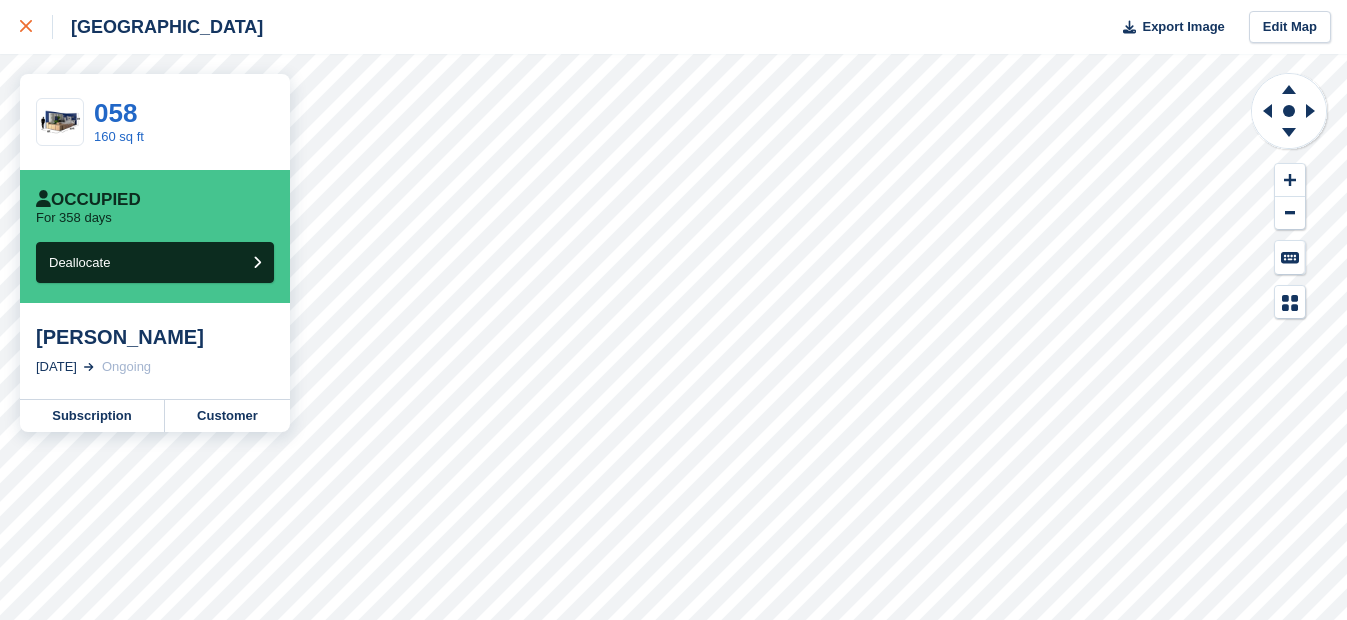 click 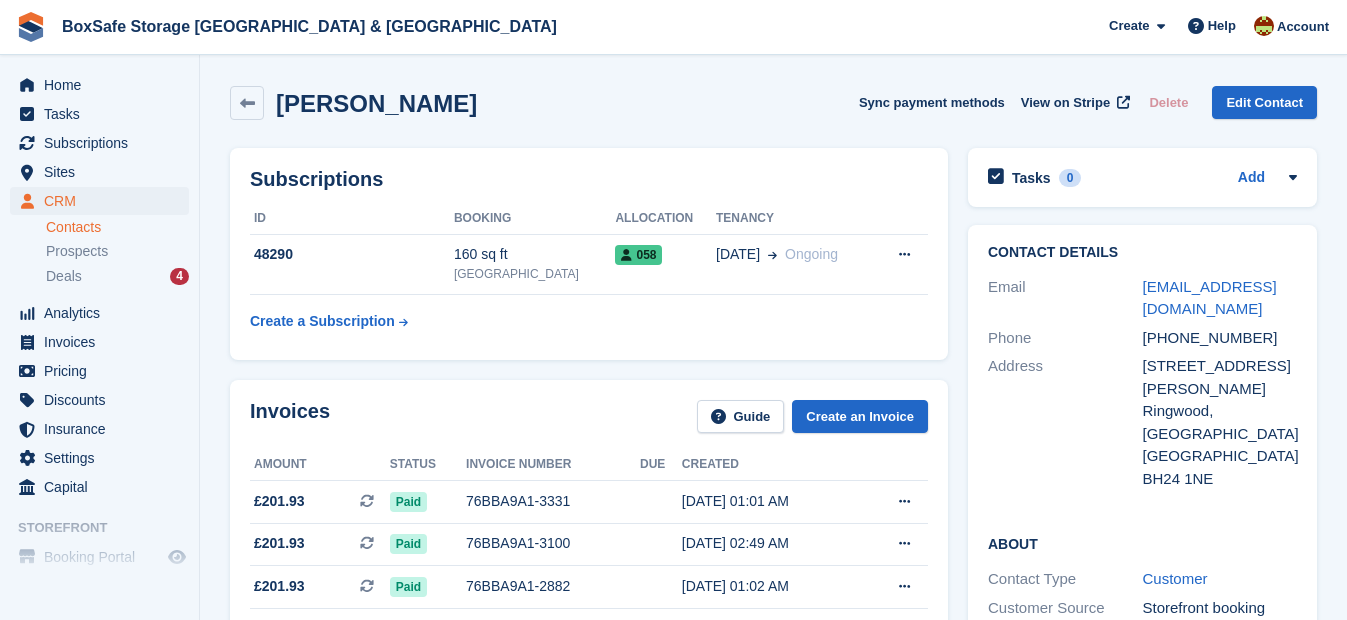 scroll, scrollTop: 0, scrollLeft: 0, axis: both 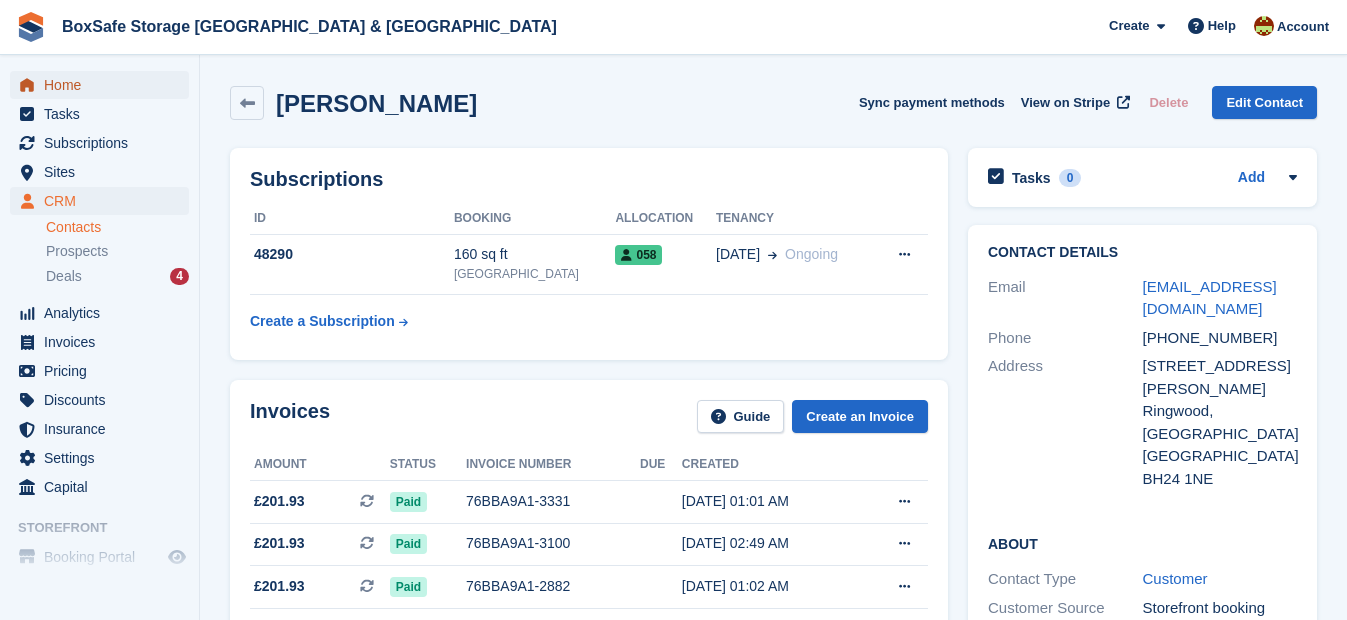 click on "Home" at bounding box center (104, 85) 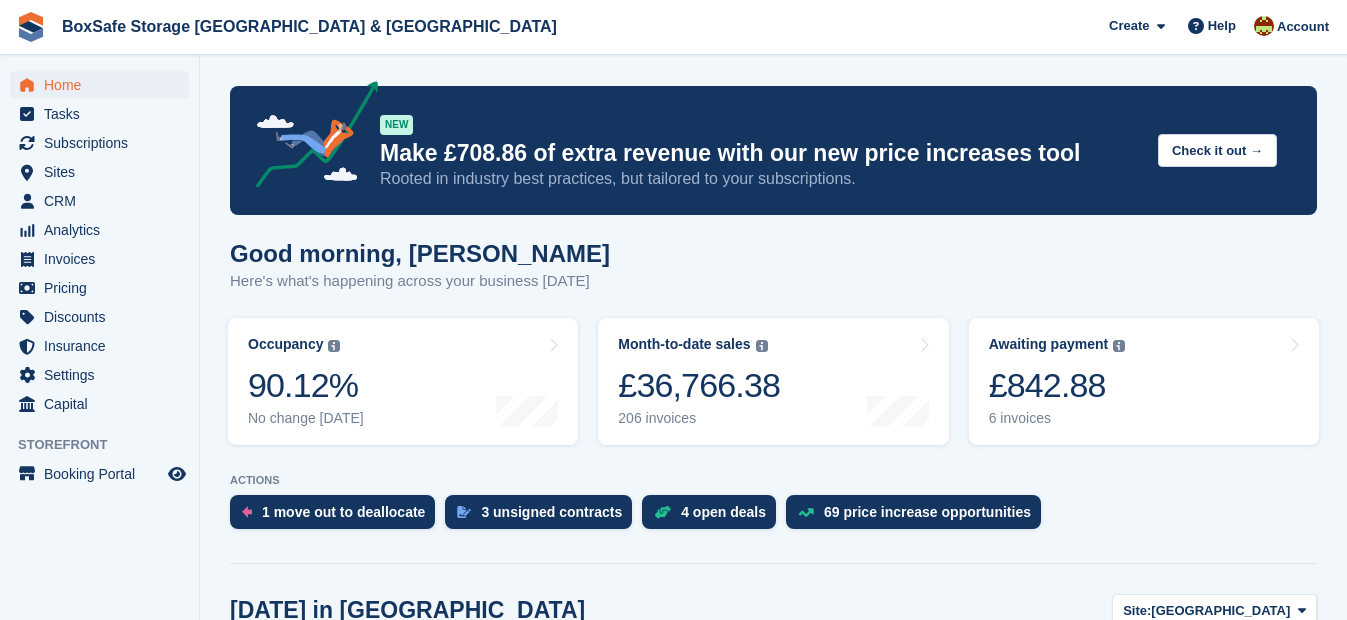 scroll, scrollTop: 0, scrollLeft: 0, axis: both 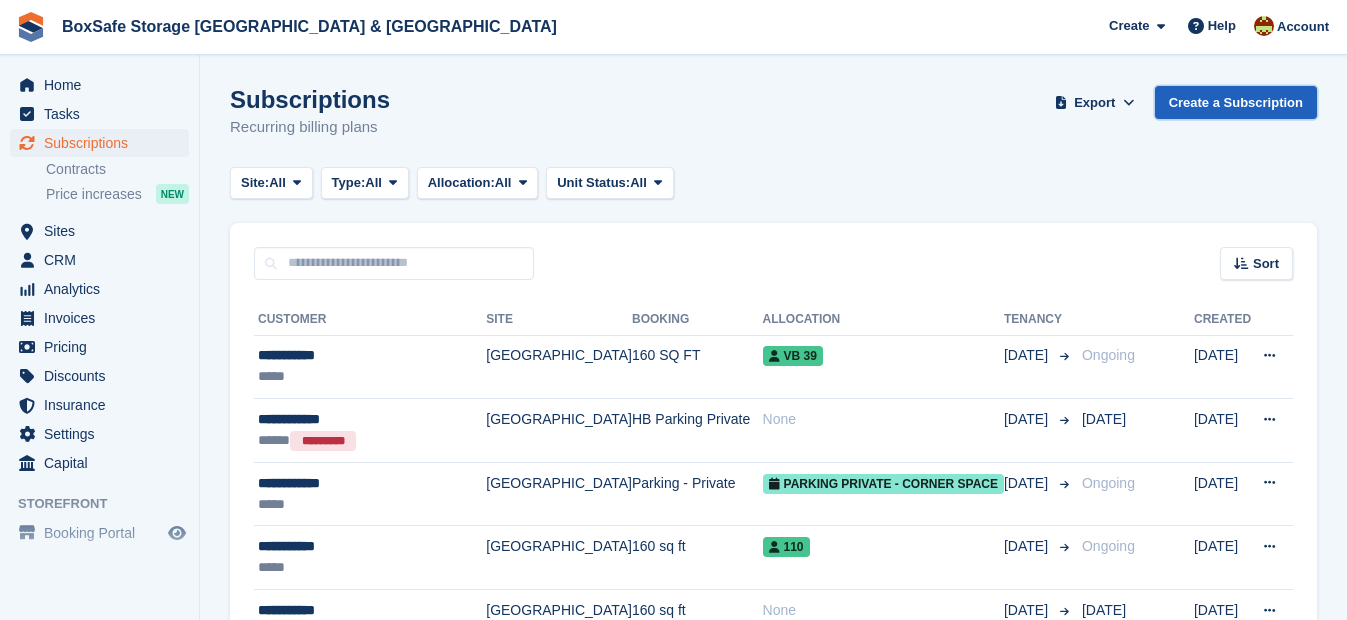 click on "Create a Subscription" at bounding box center [1236, 102] 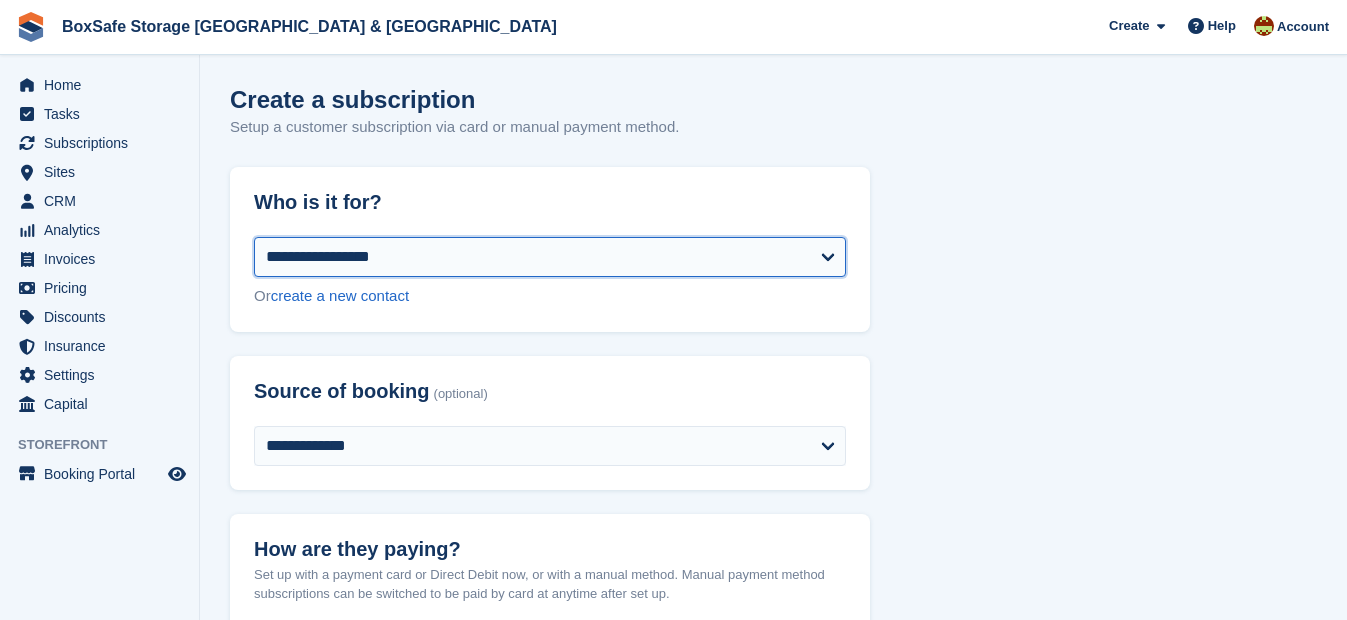 click on "**********" at bounding box center (550, 257) 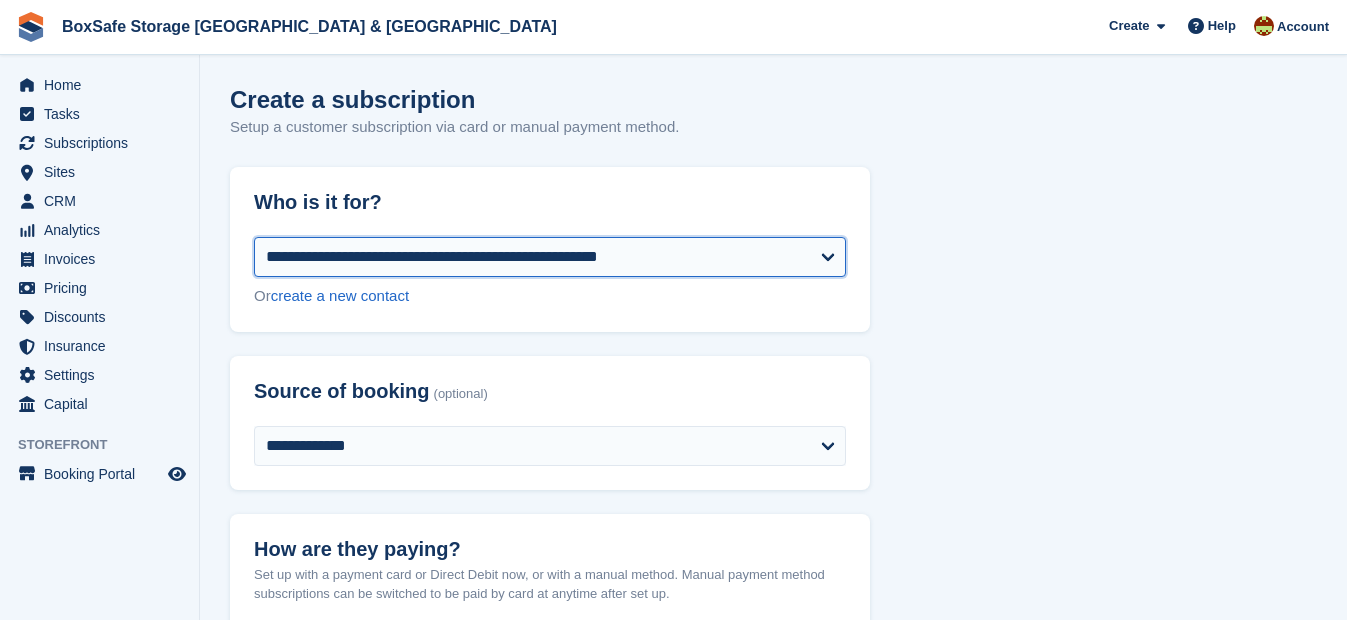 click on "**********" at bounding box center (550, 257) 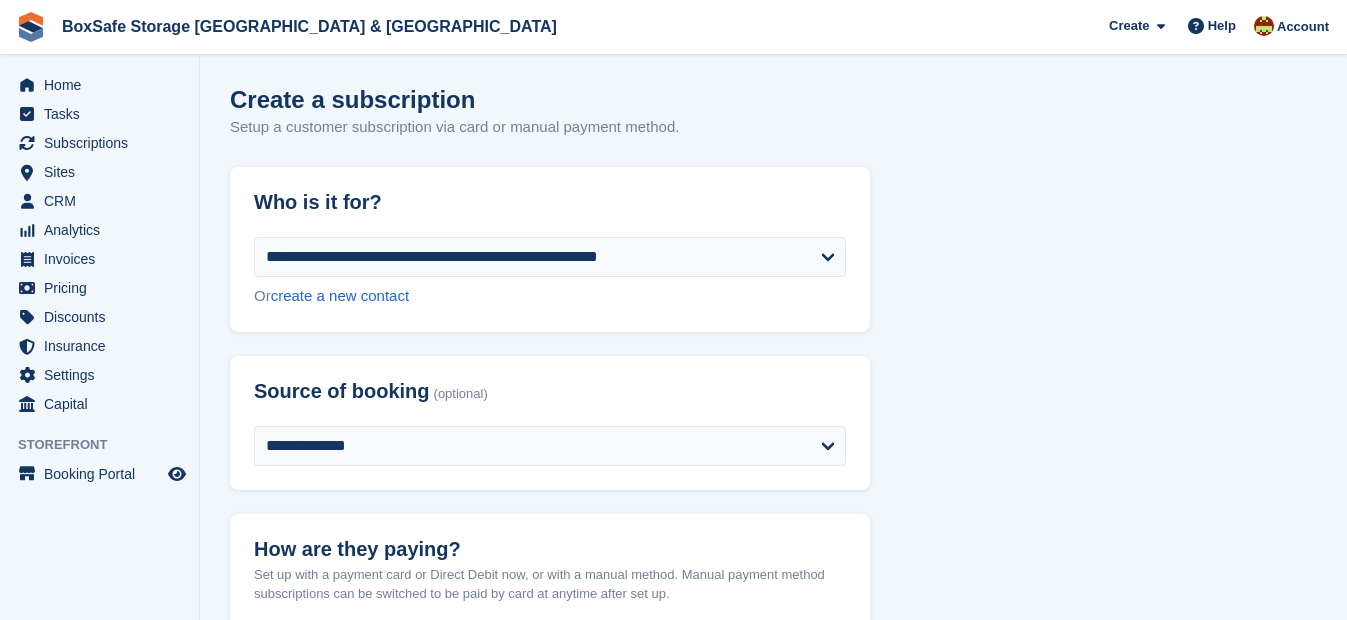 click on "**********" at bounding box center (773, 1428) 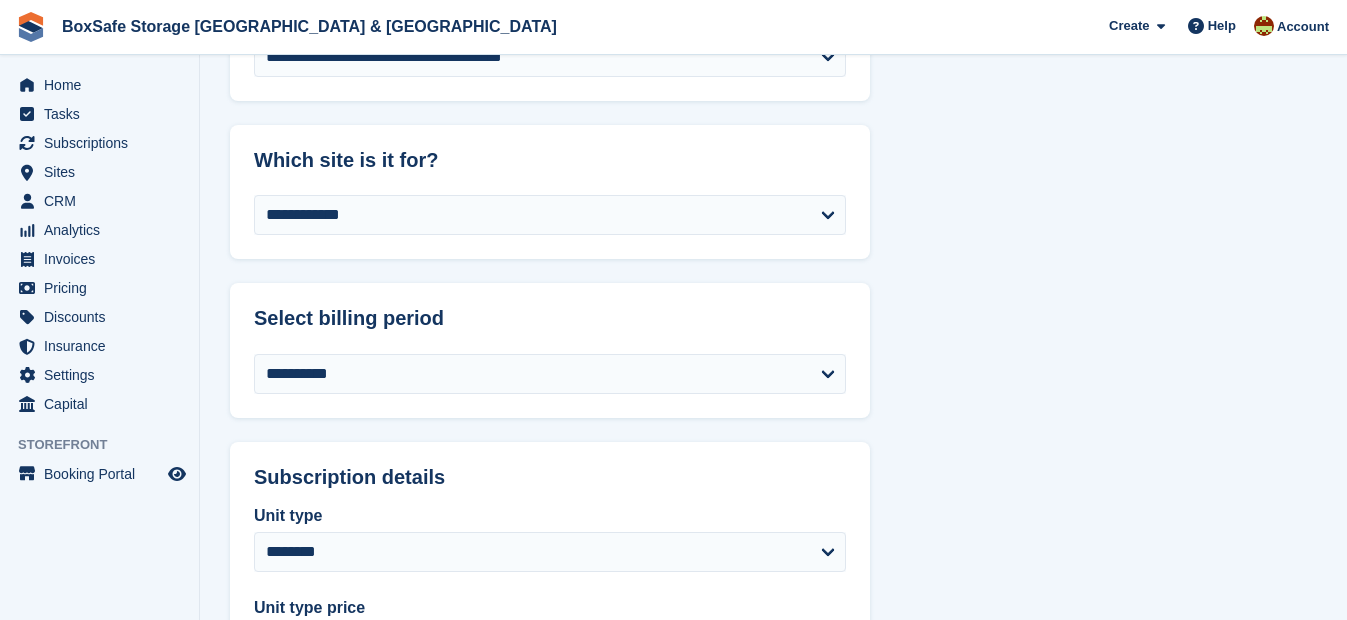 scroll, scrollTop: 720, scrollLeft: 0, axis: vertical 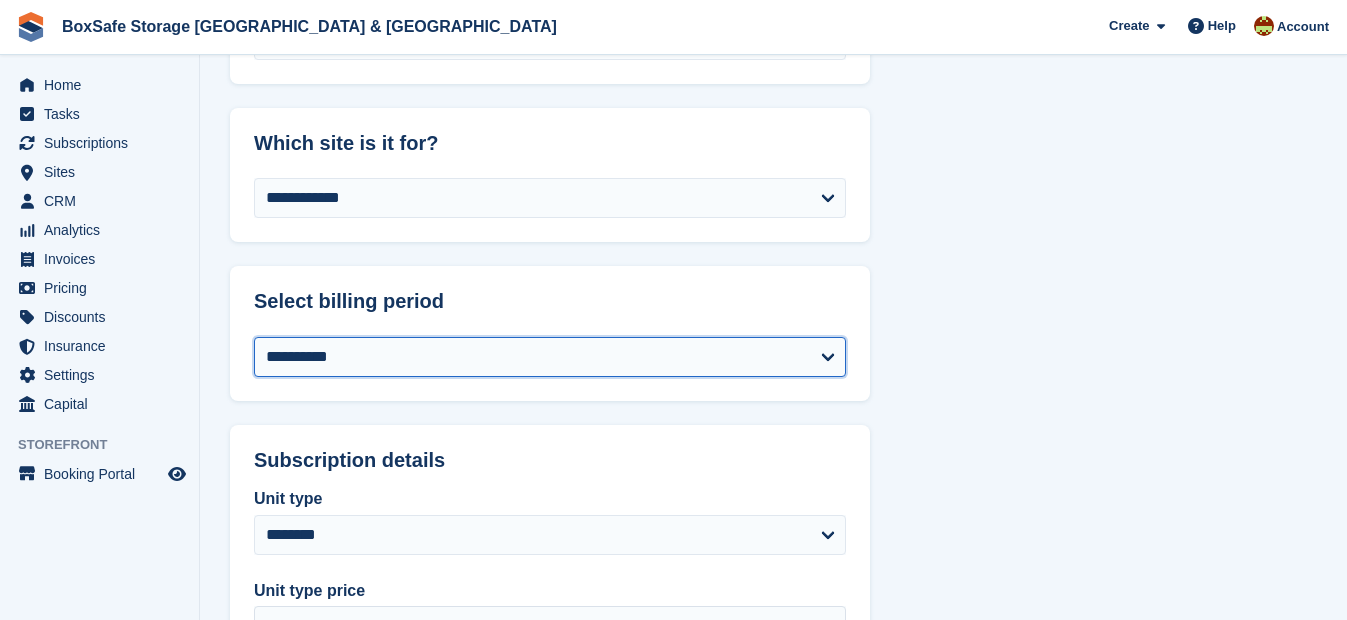 click on "**********" at bounding box center [550, 357] 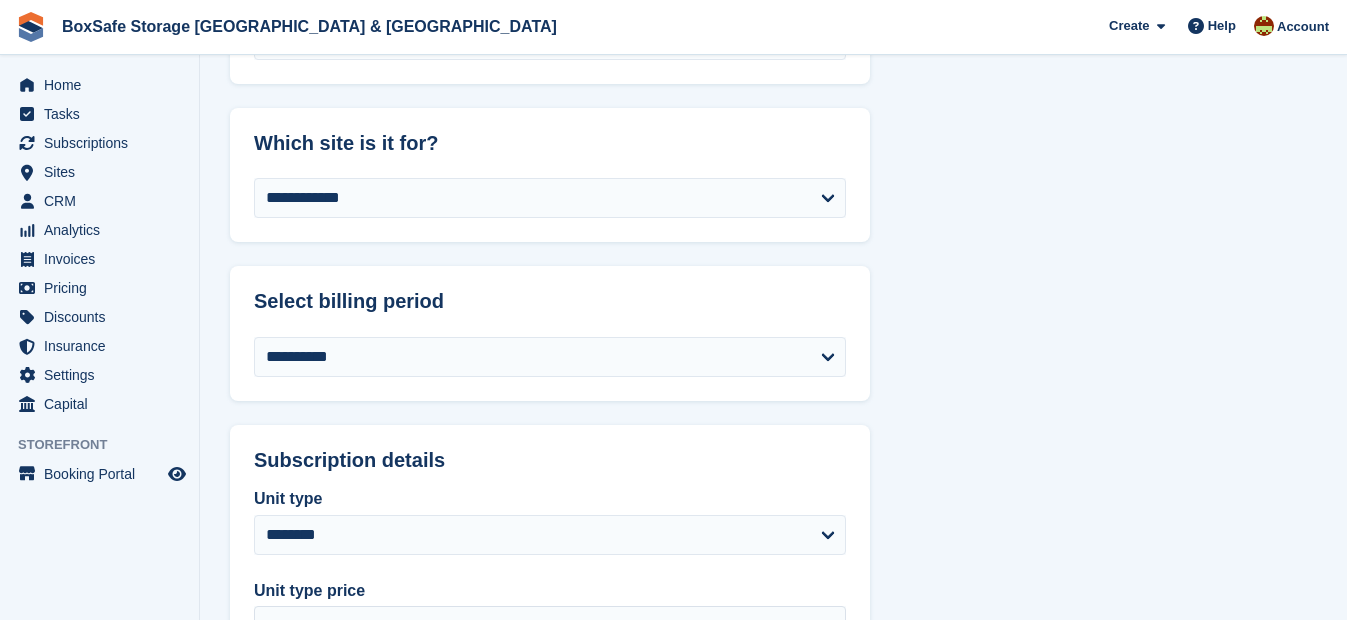 click on "**********" at bounding box center [773, 708] 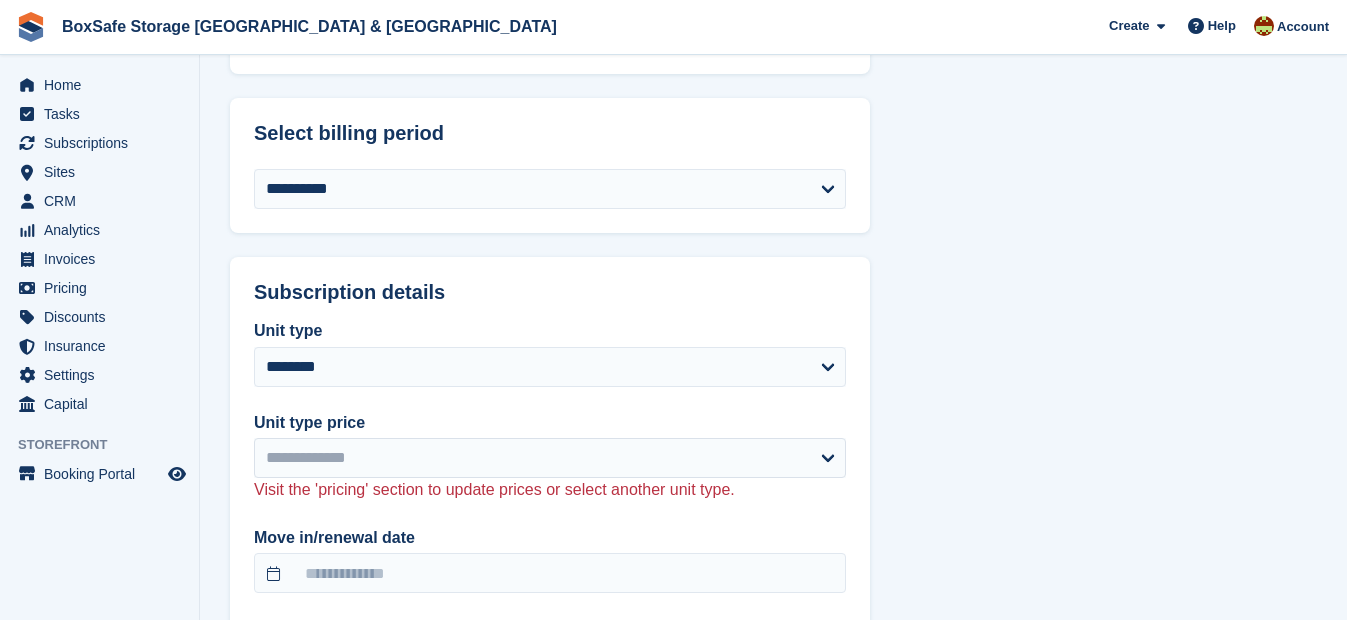scroll, scrollTop: 920, scrollLeft: 0, axis: vertical 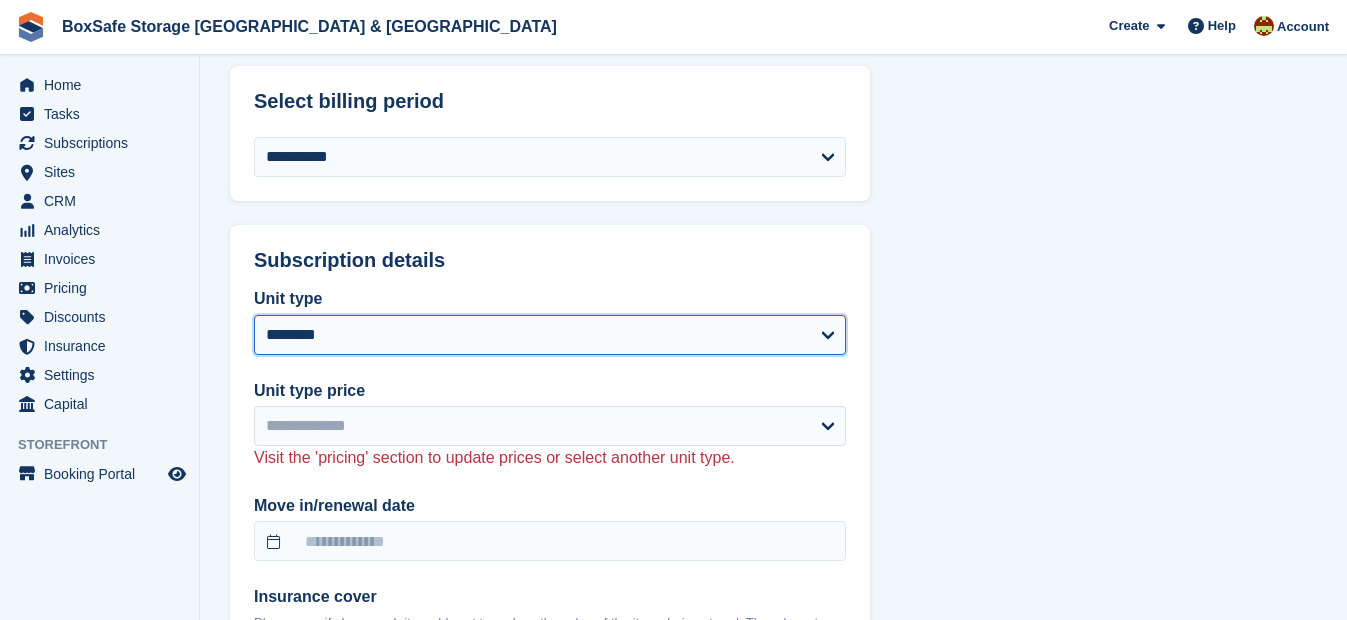 click on "**********" at bounding box center [550, 335] 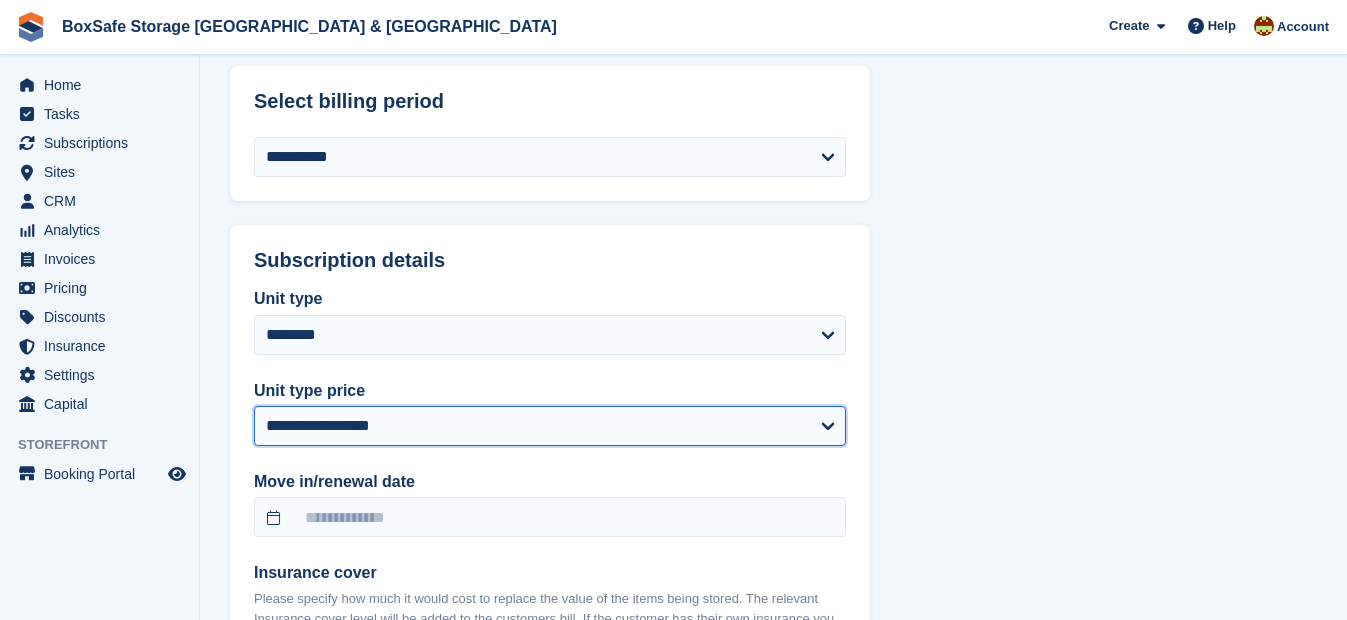 click on "**********" at bounding box center [550, 426] 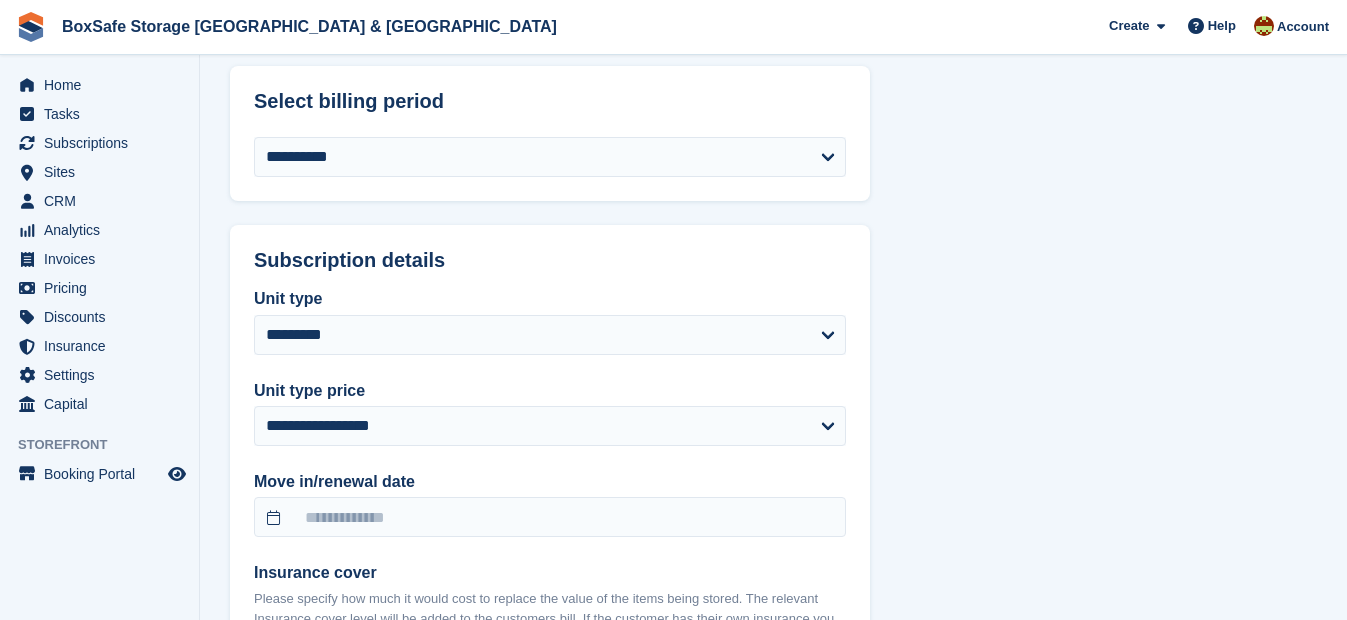 click on "**********" at bounding box center (550, 638) 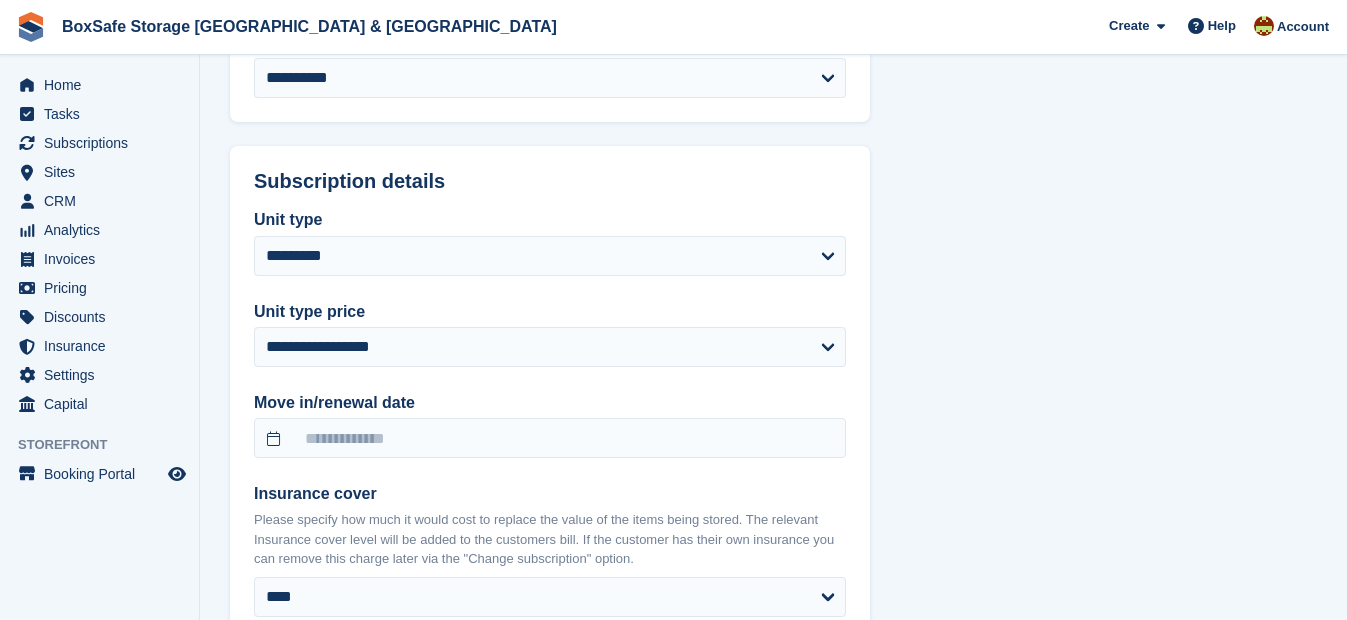 scroll, scrollTop: 1000, scrollLeft: 0, axis: vertical 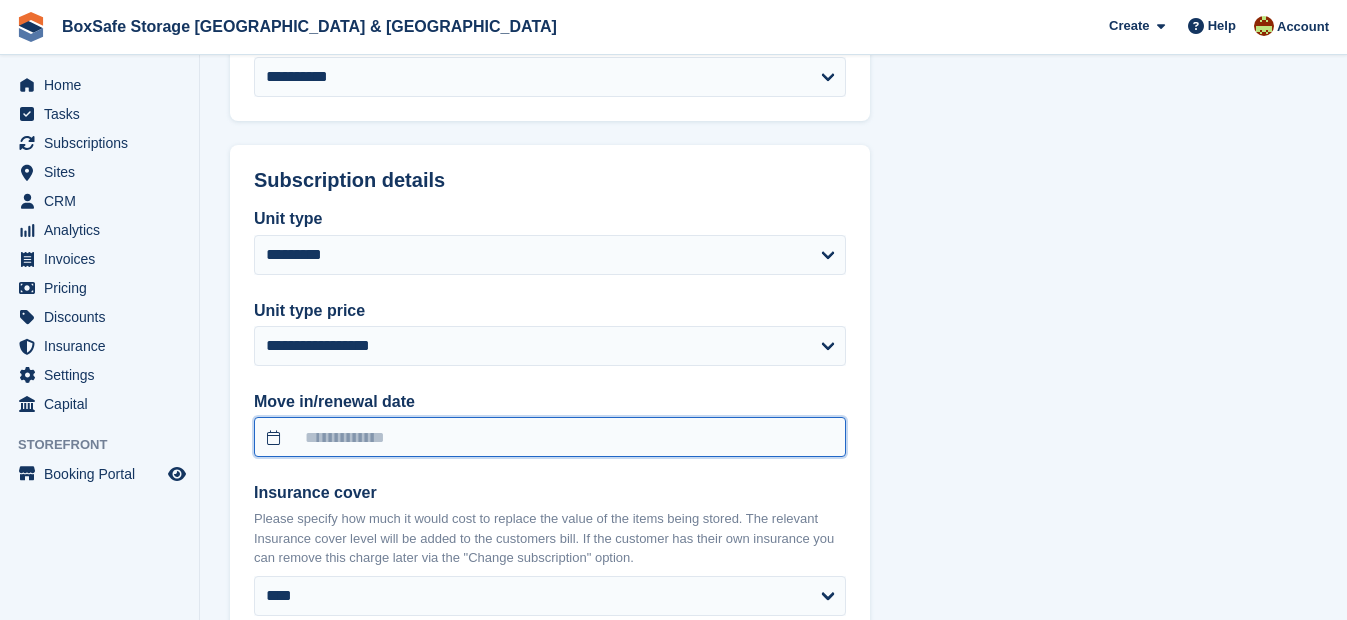 click at bounding box center (550, 437) 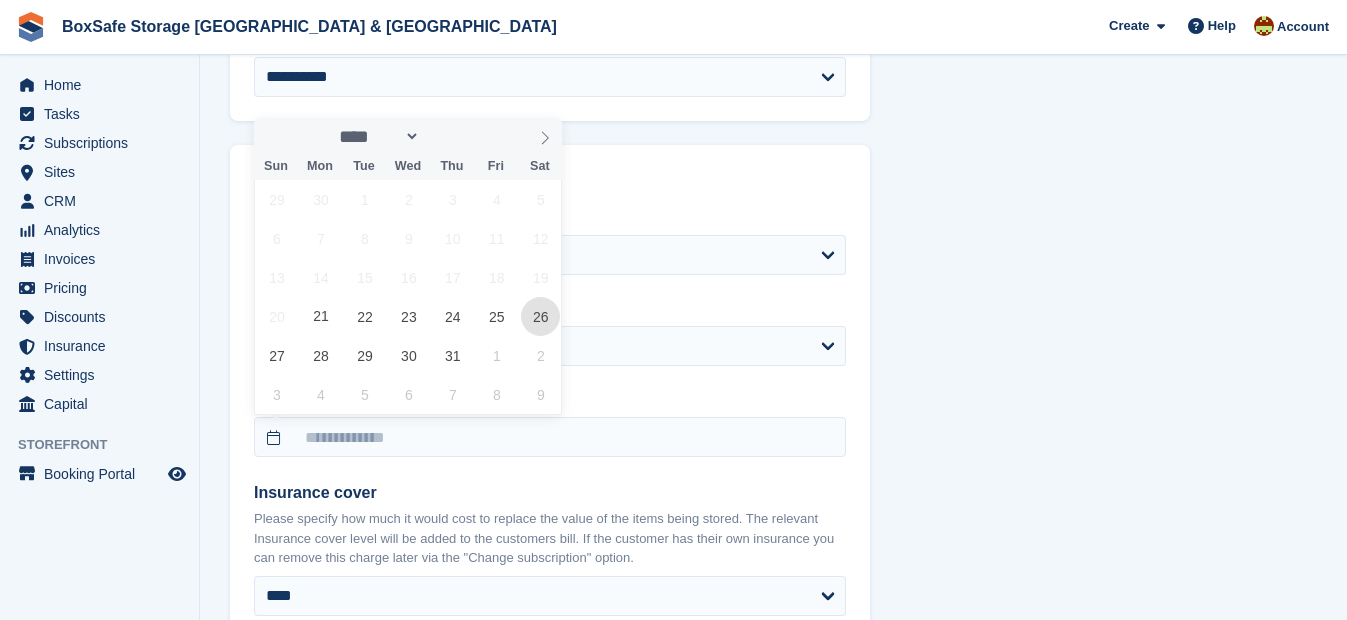 click on "26" at bounding box center [540, 316] 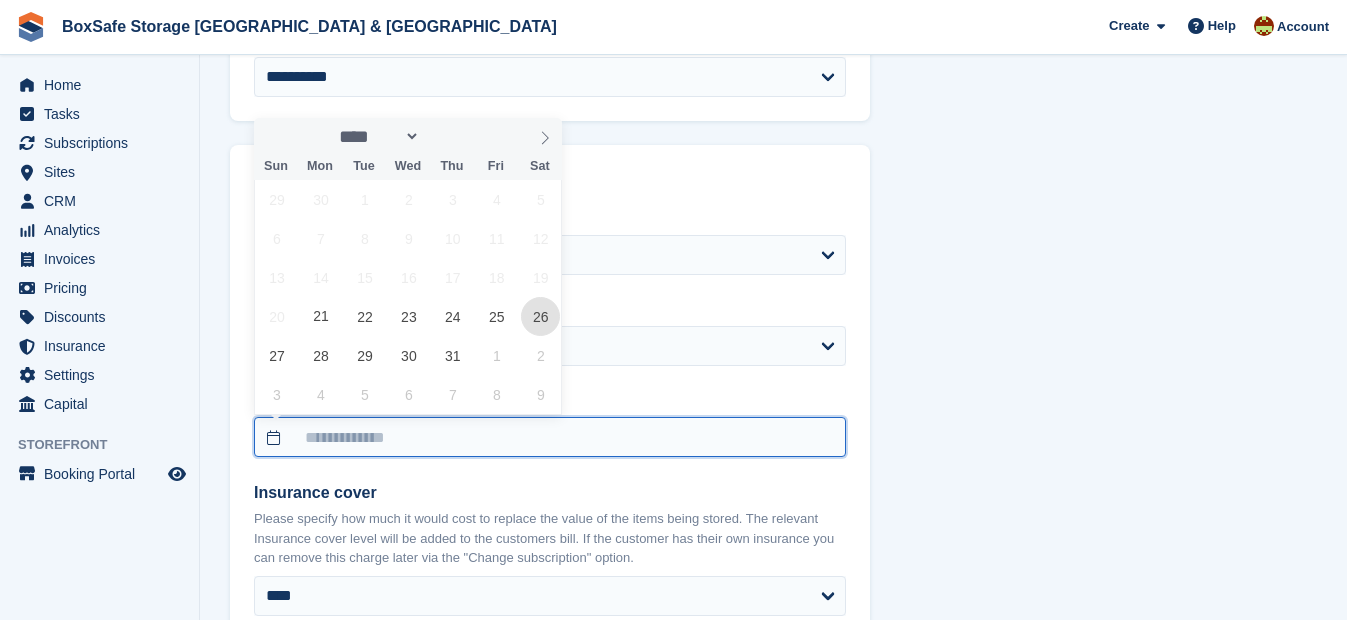 type on "**********" 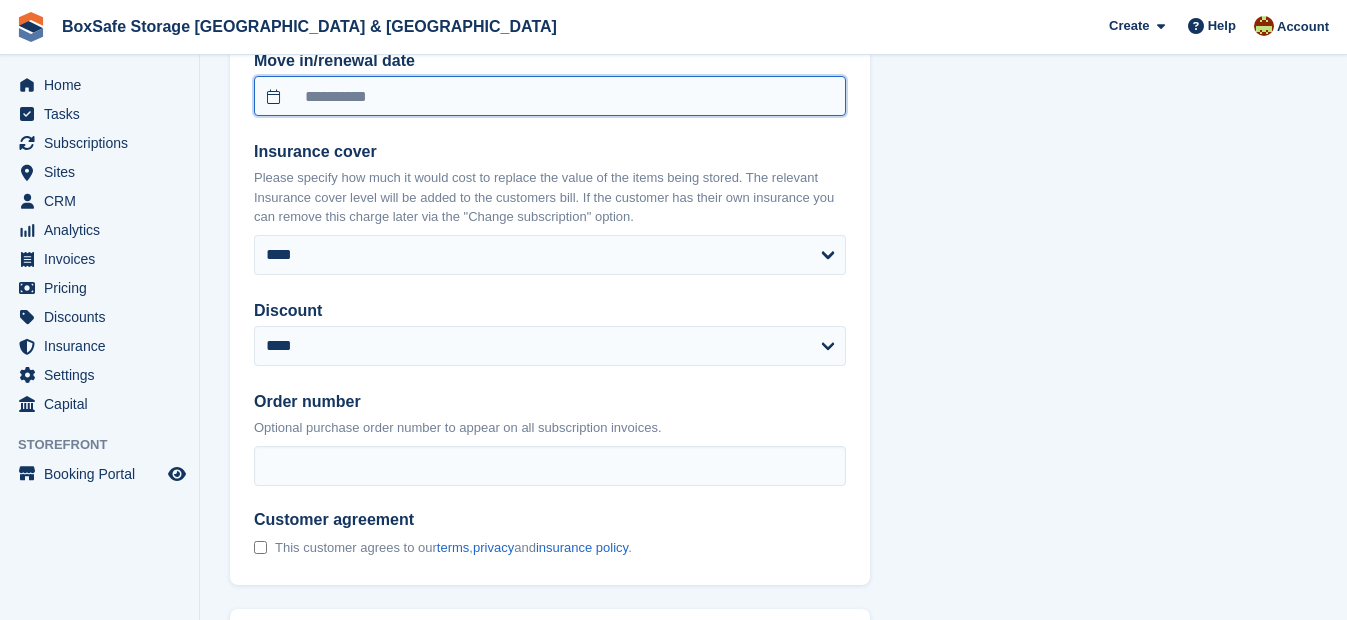 scroll, scrollTop: 1397, scrollLeft: 0, axis: vertical 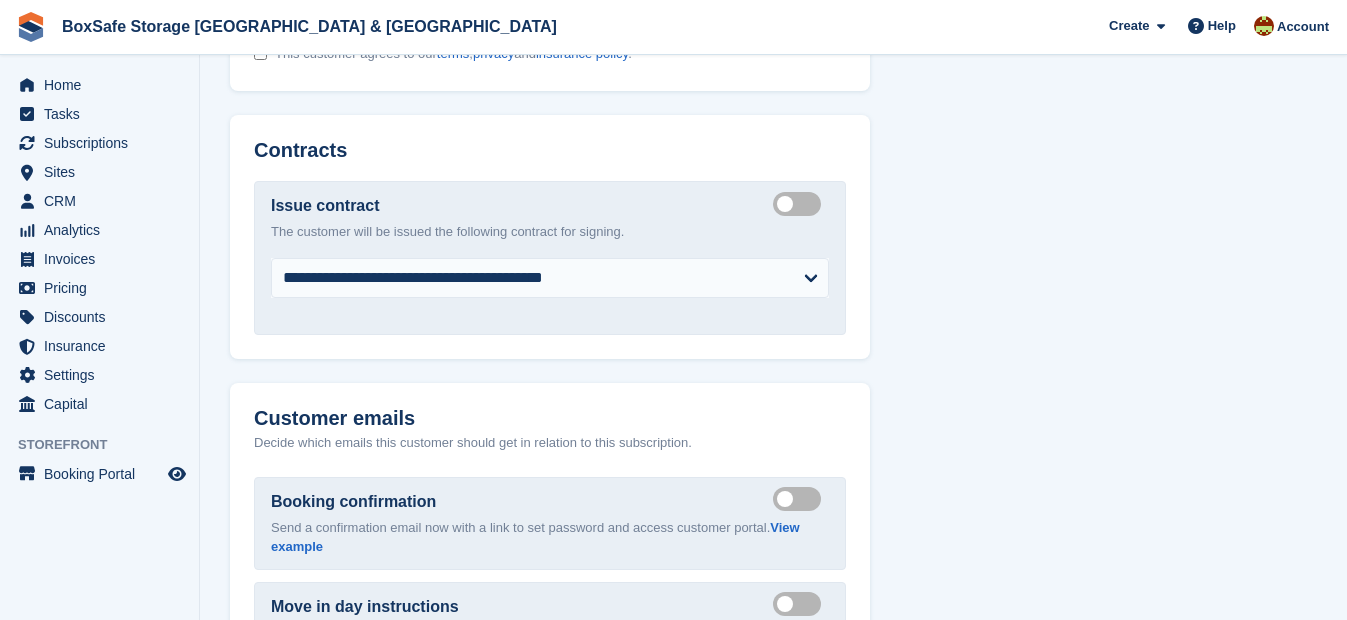 click on "Create integrated contract" at bounding box center [801, 203] 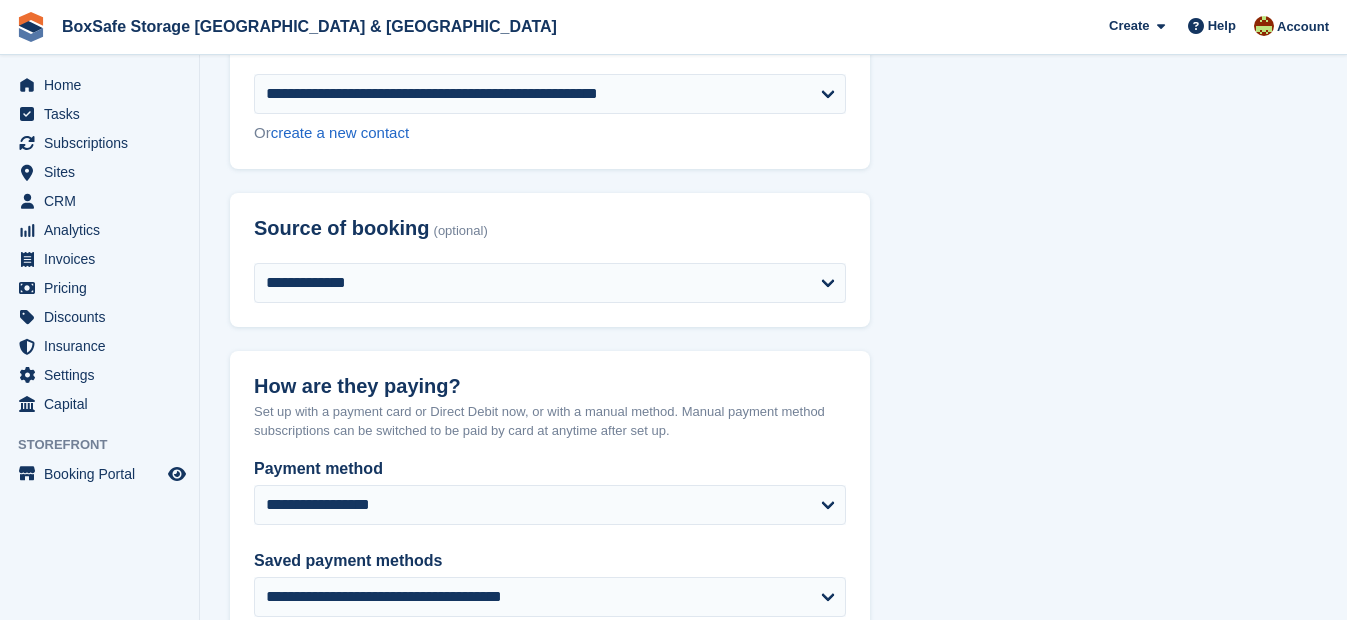scroll, scrollTop: 2197, scrollLeft: 0, axis: vertical 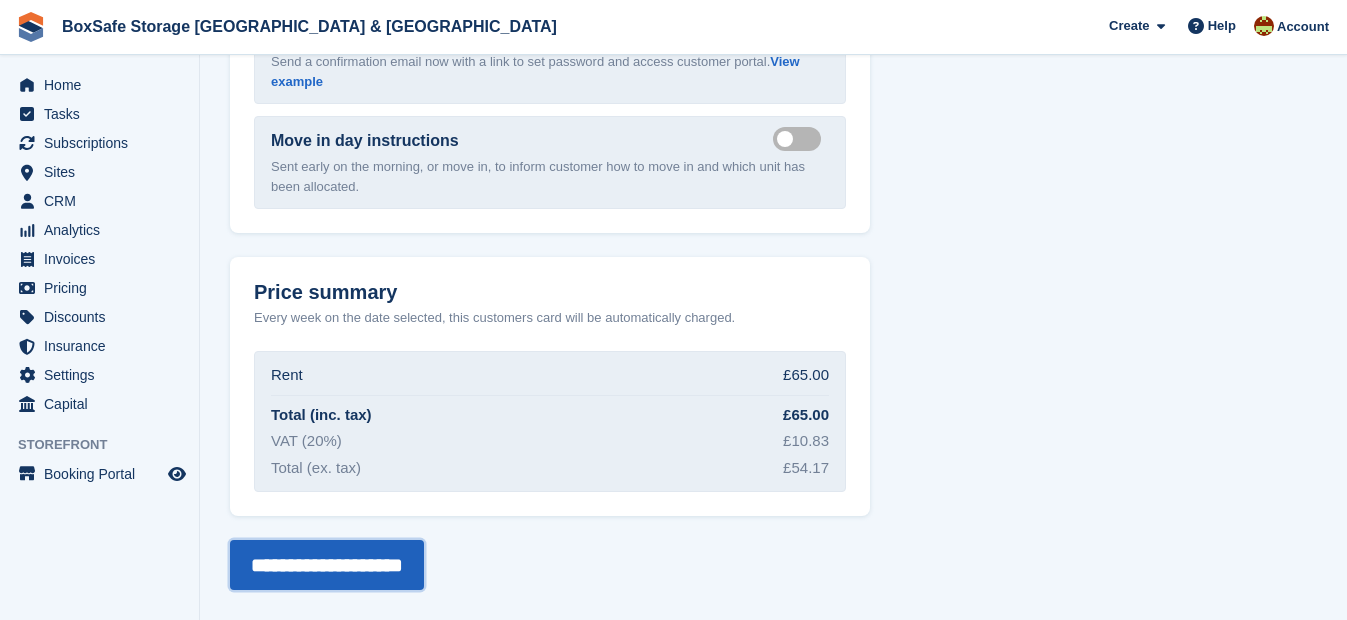 click on "**********" at bounding box center [327, 565] 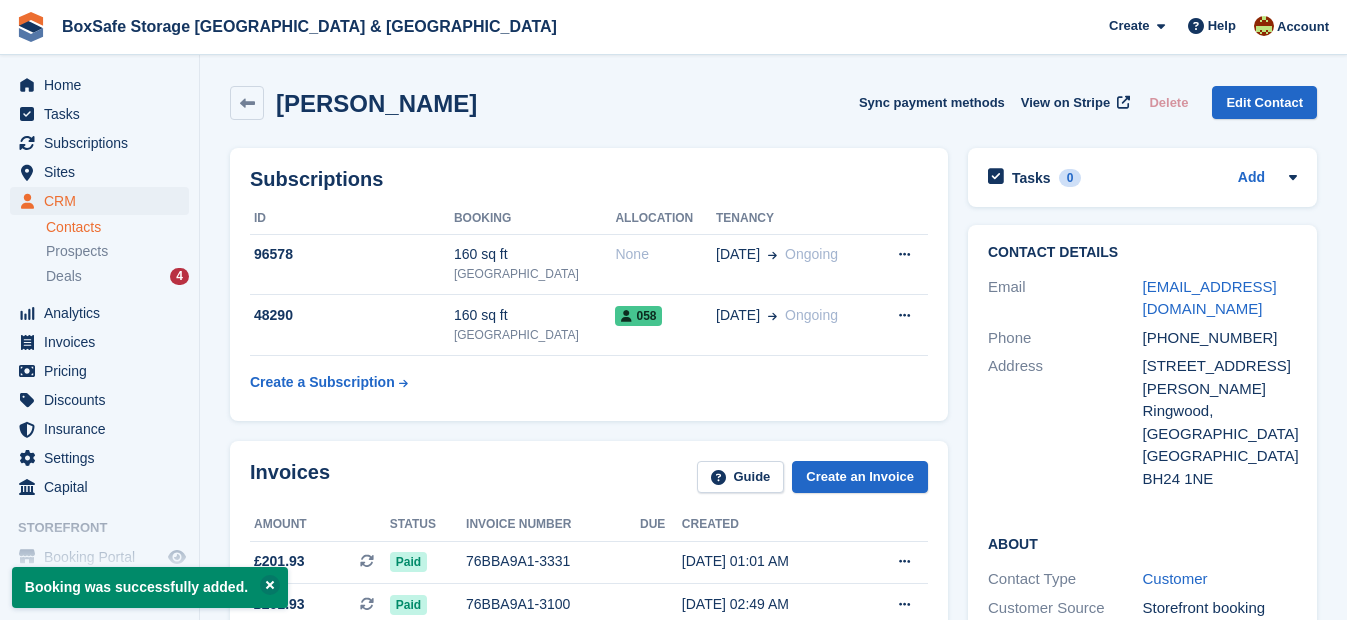 scroll, scrollTop: 0, scrollLeft: 0, axis: both 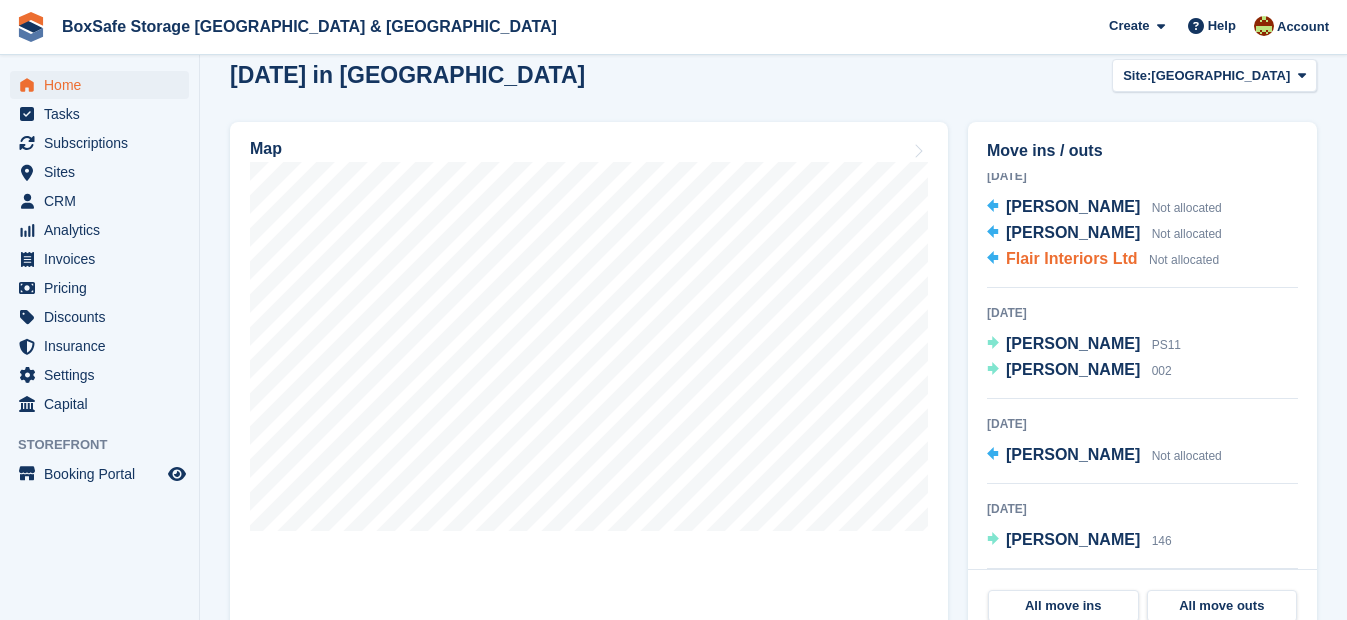 click on "Flair Interiors Ltd" at bounding box center [1072, 258] 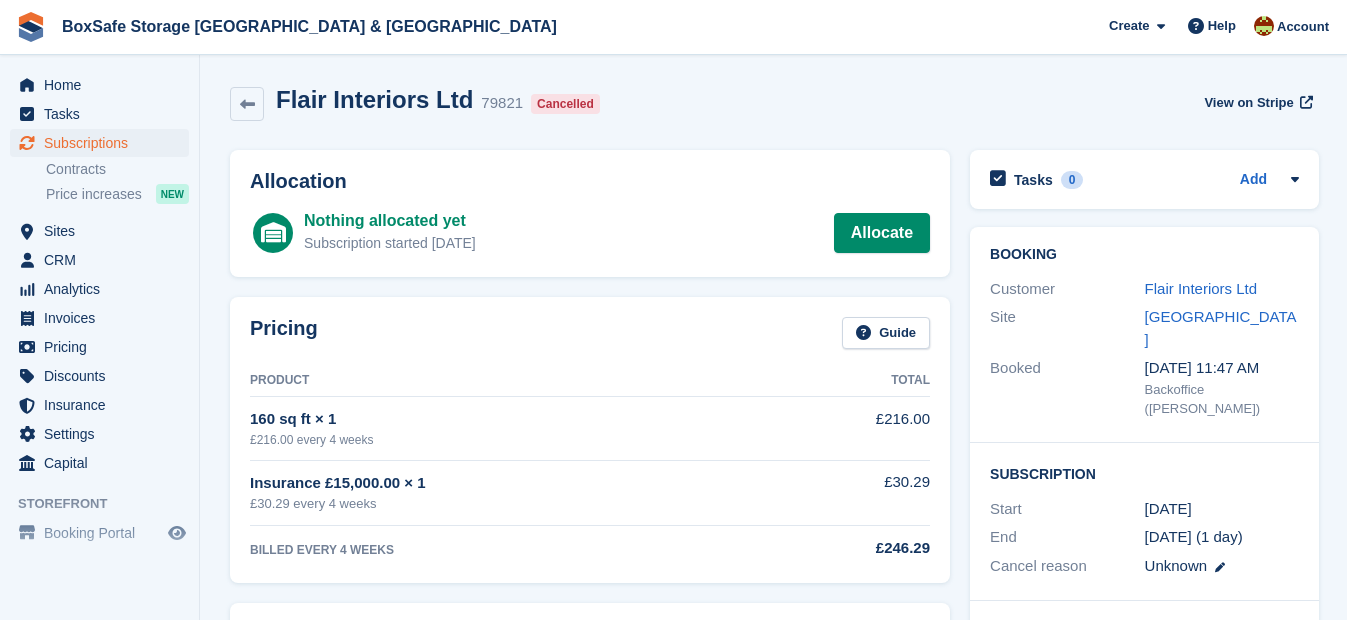 scroll, scrollTop: 0, scrollLeft: 0, axis: both 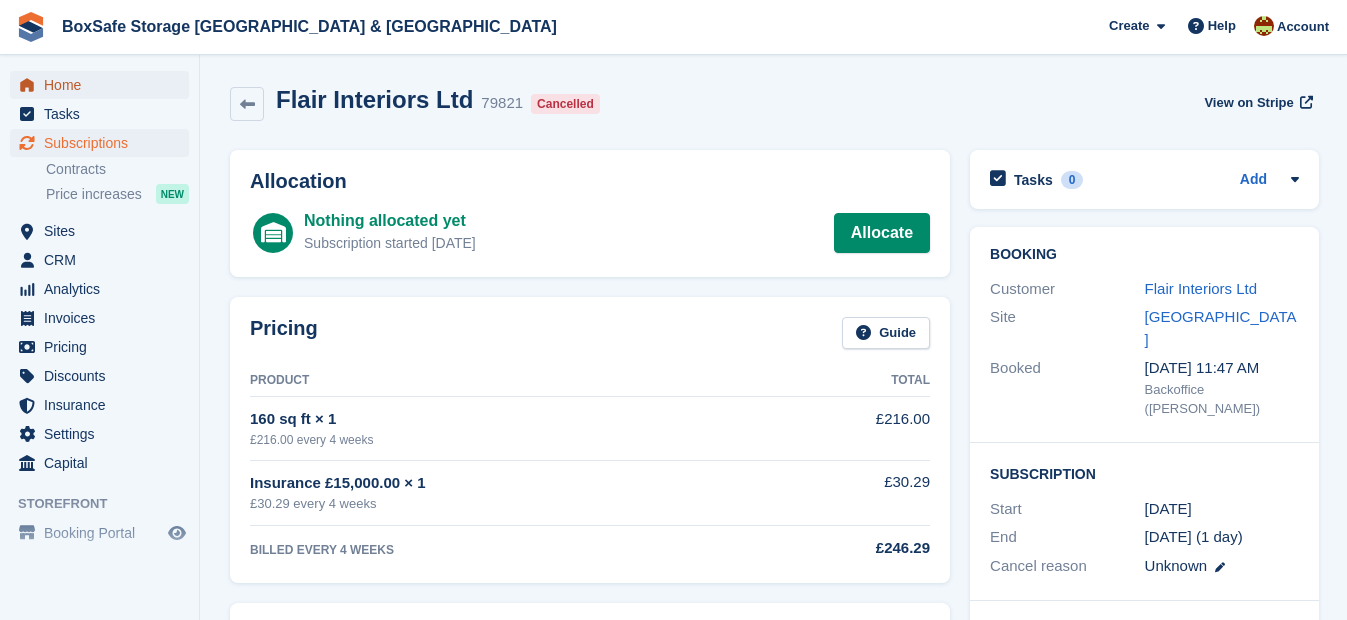 click on "Home" at bounding box center [104, 85] 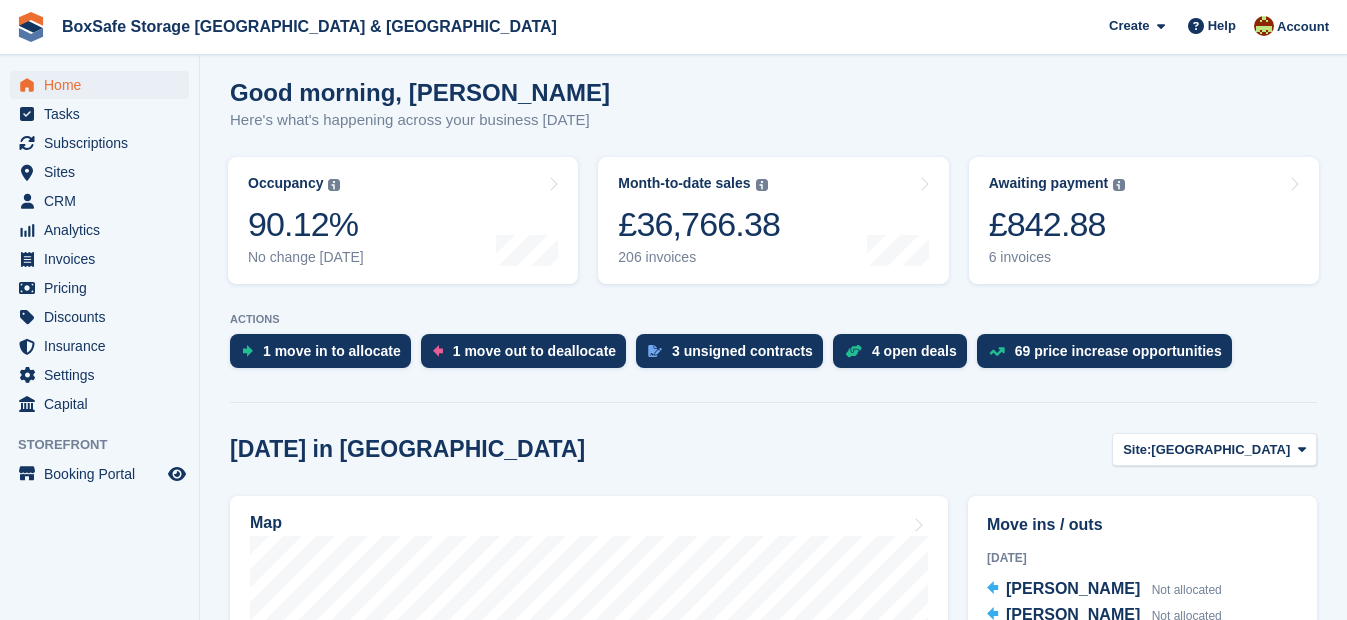 scroll, scrollTop: 147, scrollLeft: 0, axis: vertical 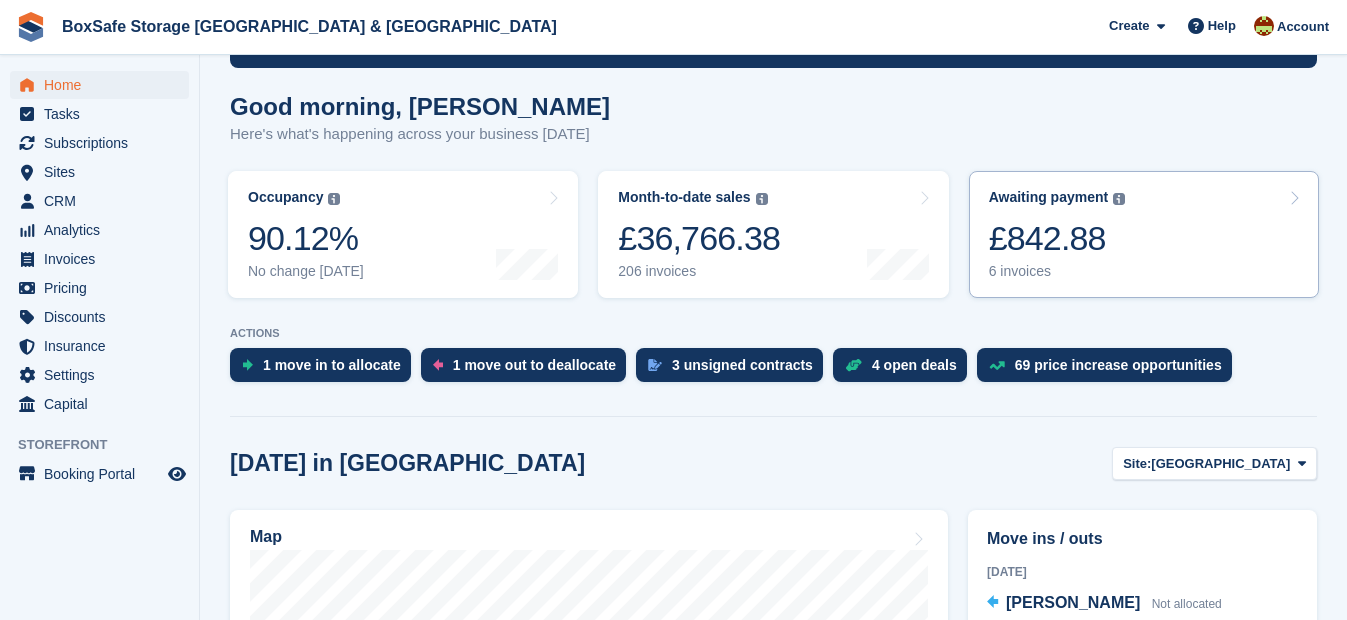 click on "£842.88" at bounding box center (1057, 238) 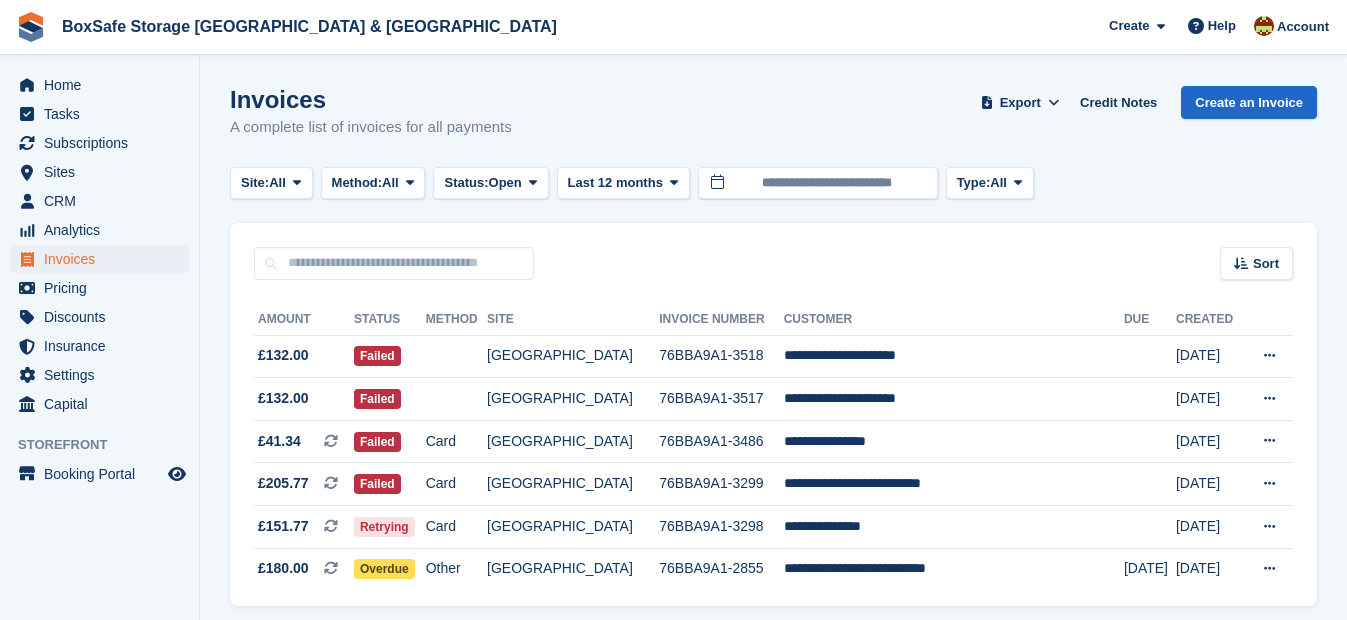 scroll, scrollTop: 0, scrollLeft: 0, axis: both 